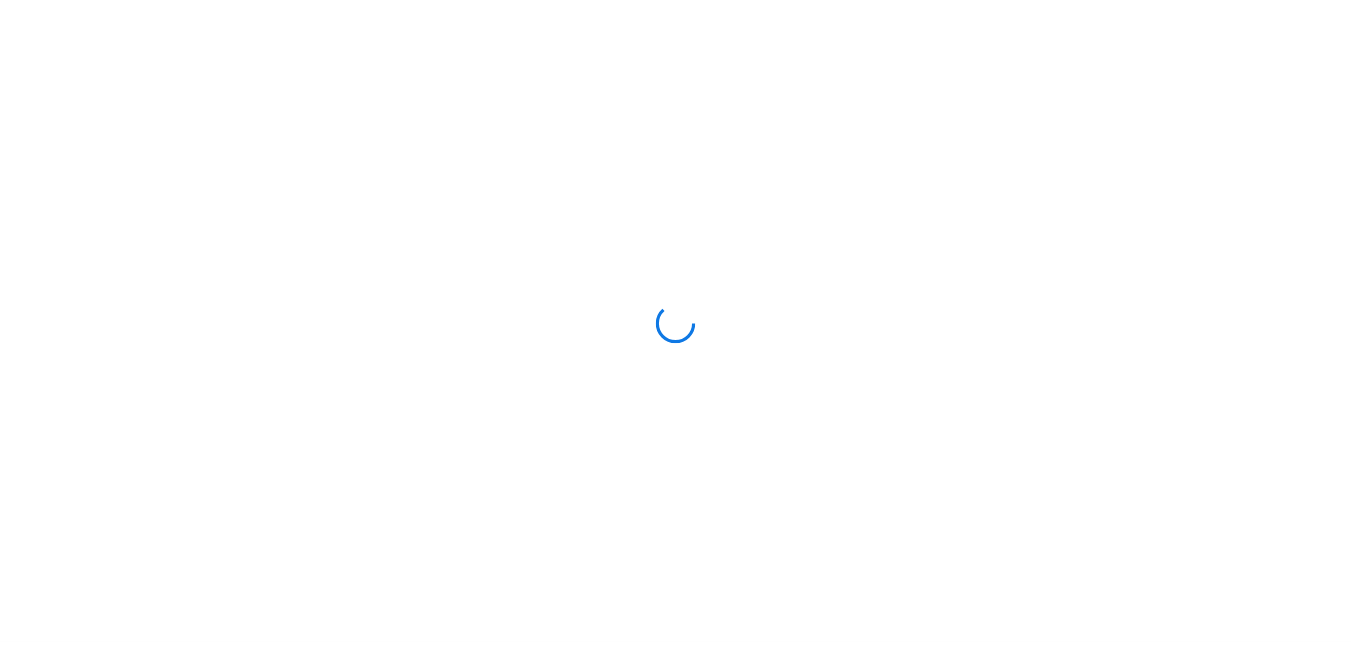 scroll, scrollTop: 0, scrollLeft: 0, axis: both 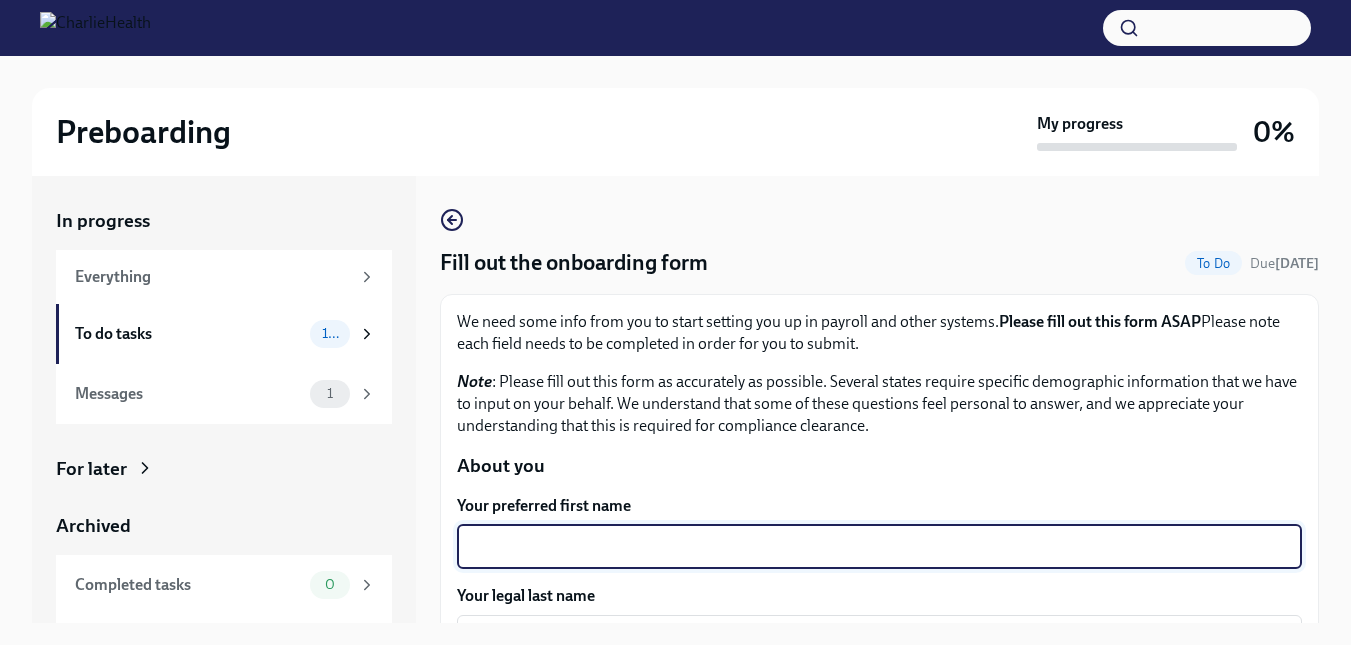 click on "Your preferred first name" at bounding box center (879, 547) 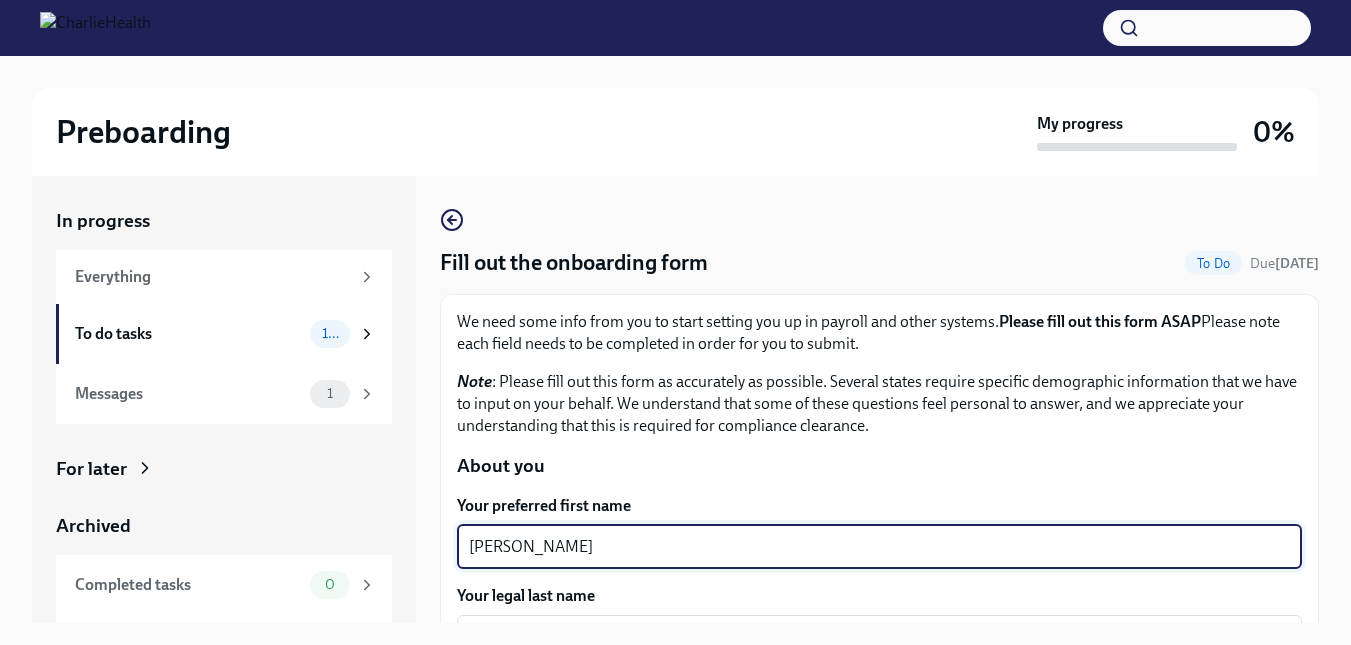 type on "[PERSON_NAME]" 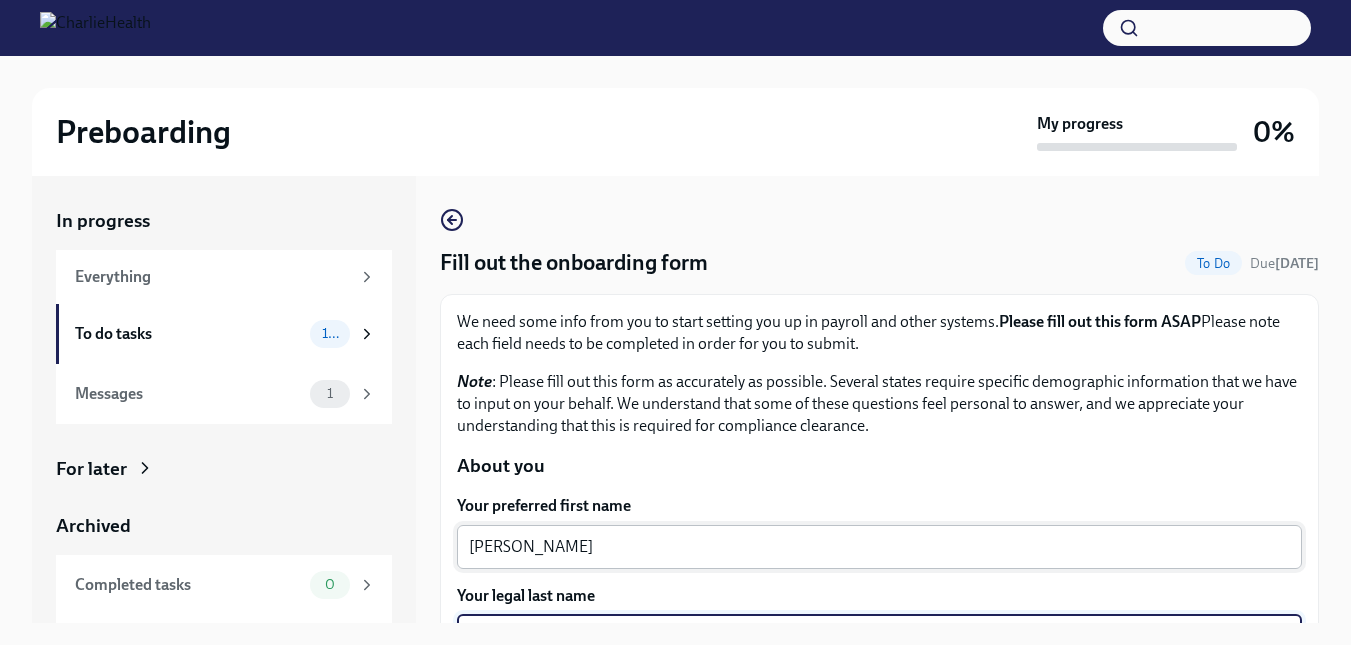 scroll, scrollTop: 238, scrollLeft: 0, axis: vertical 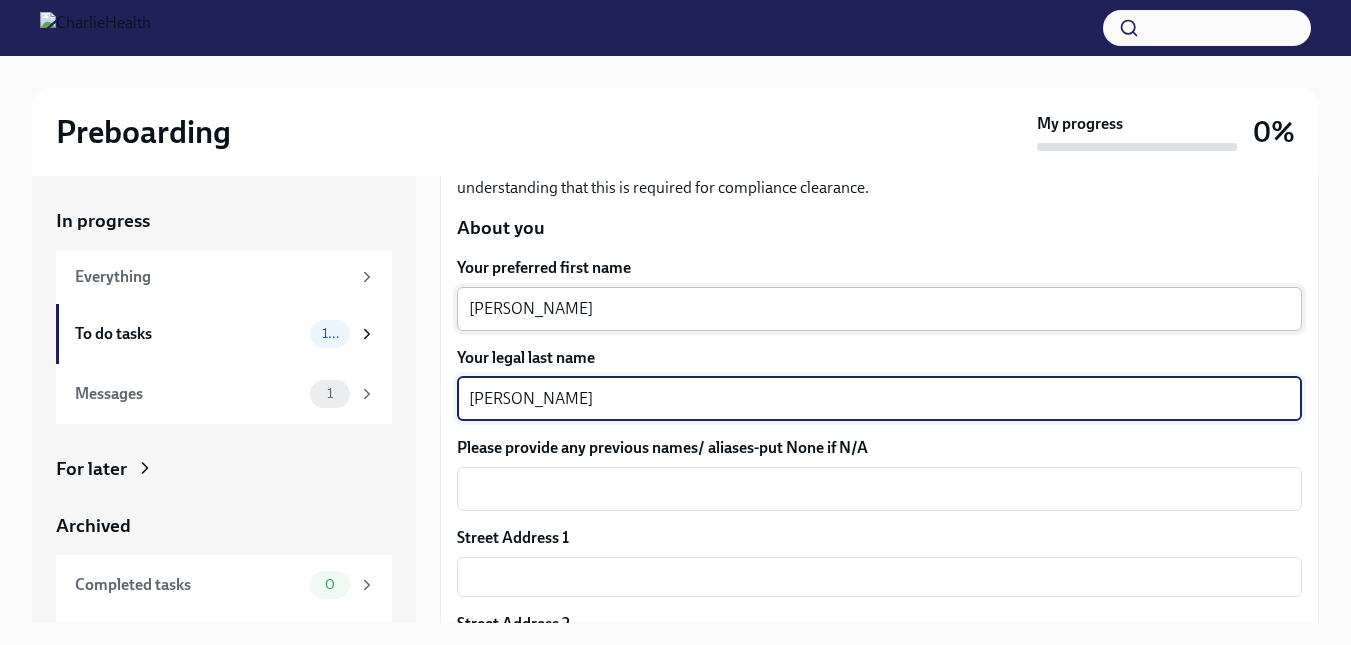type on "[PERSON_NAME]" 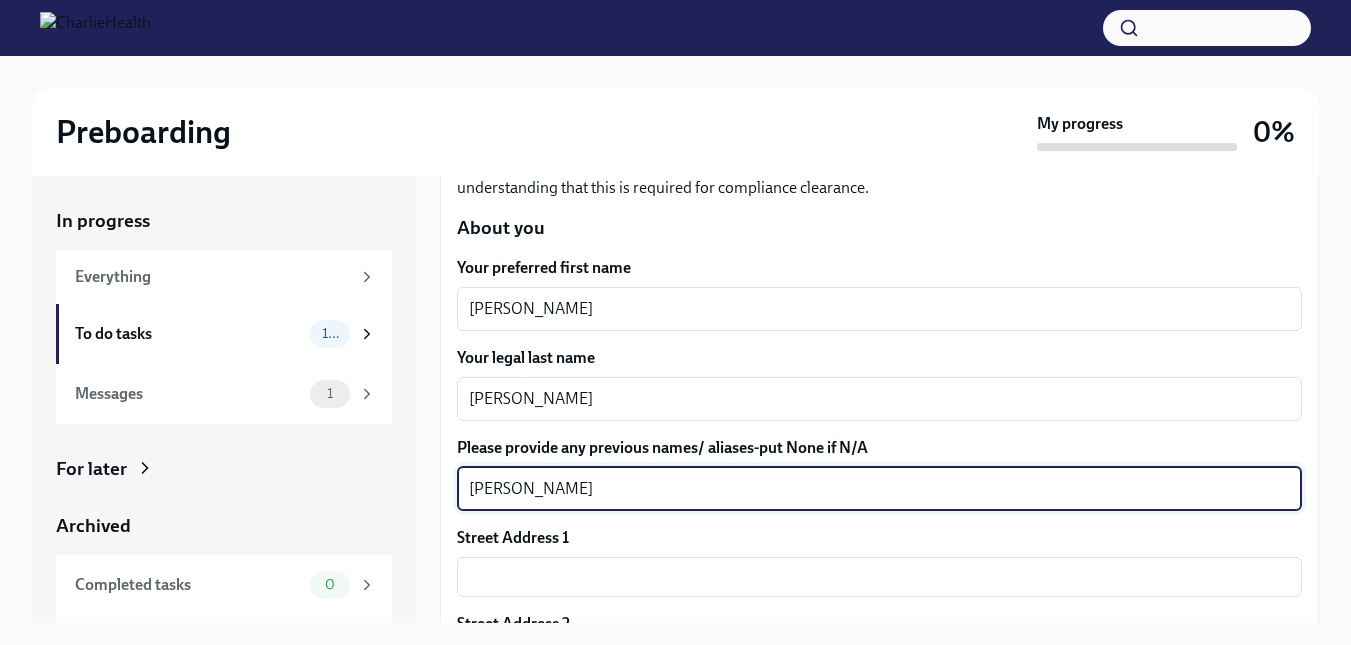 click on "[PERSON_NAME]" at bounding box center [879, 489] 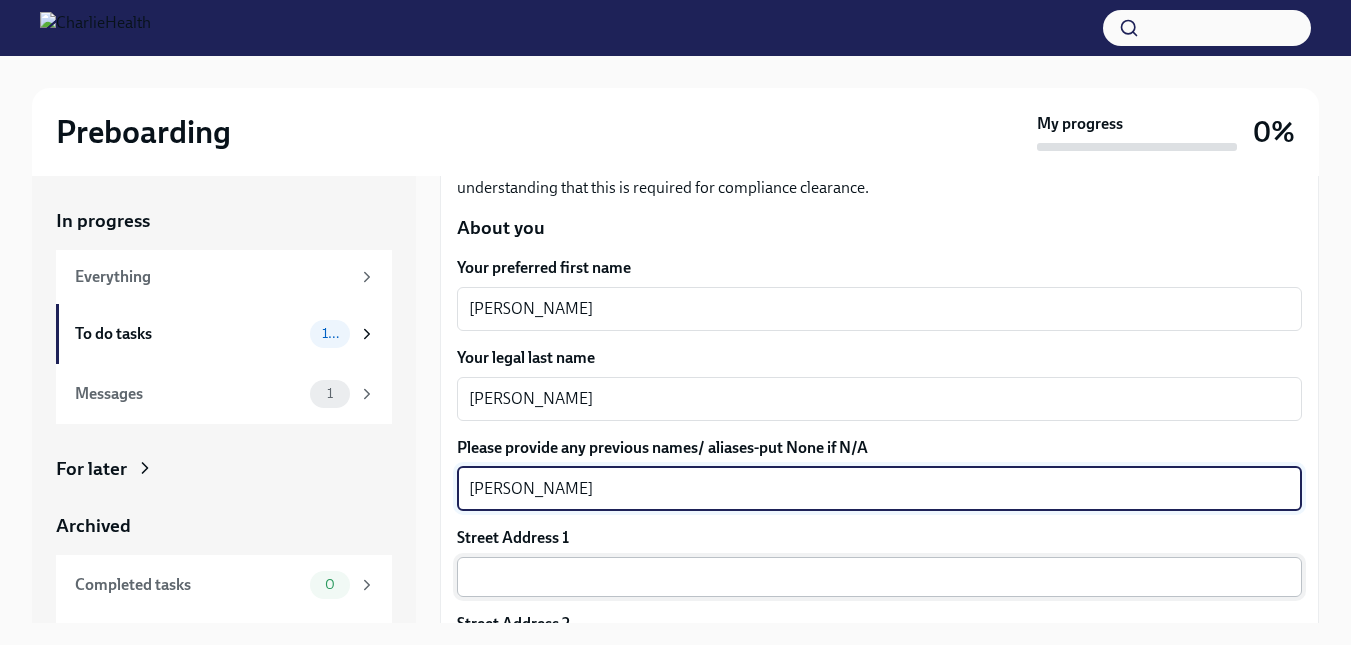 type on "[PERSON_NAME]" 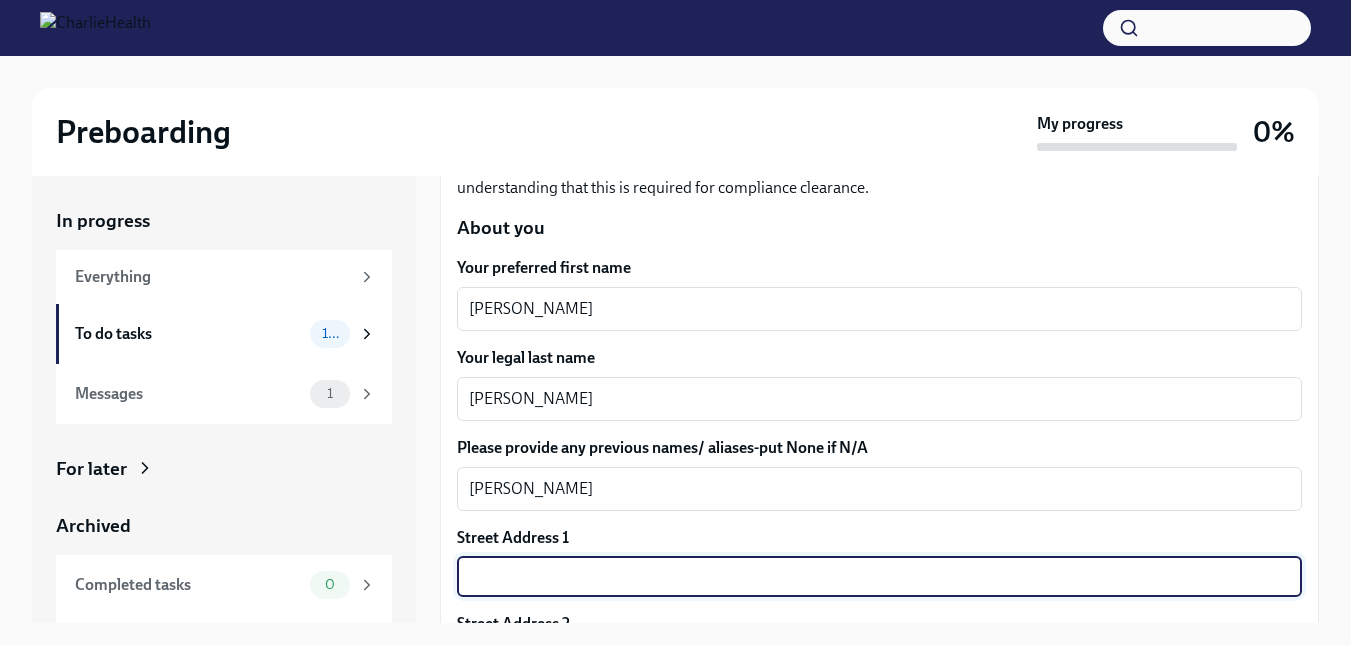 click at bounding box center [879, 577] 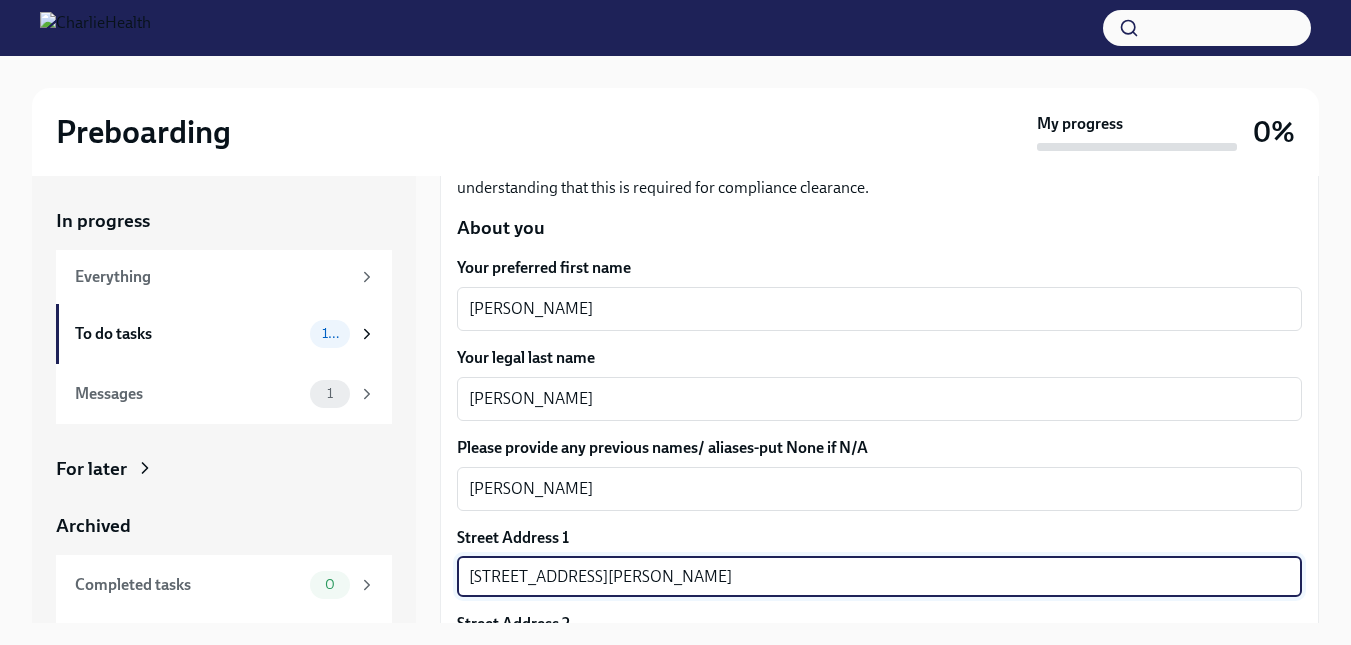 type on "US" 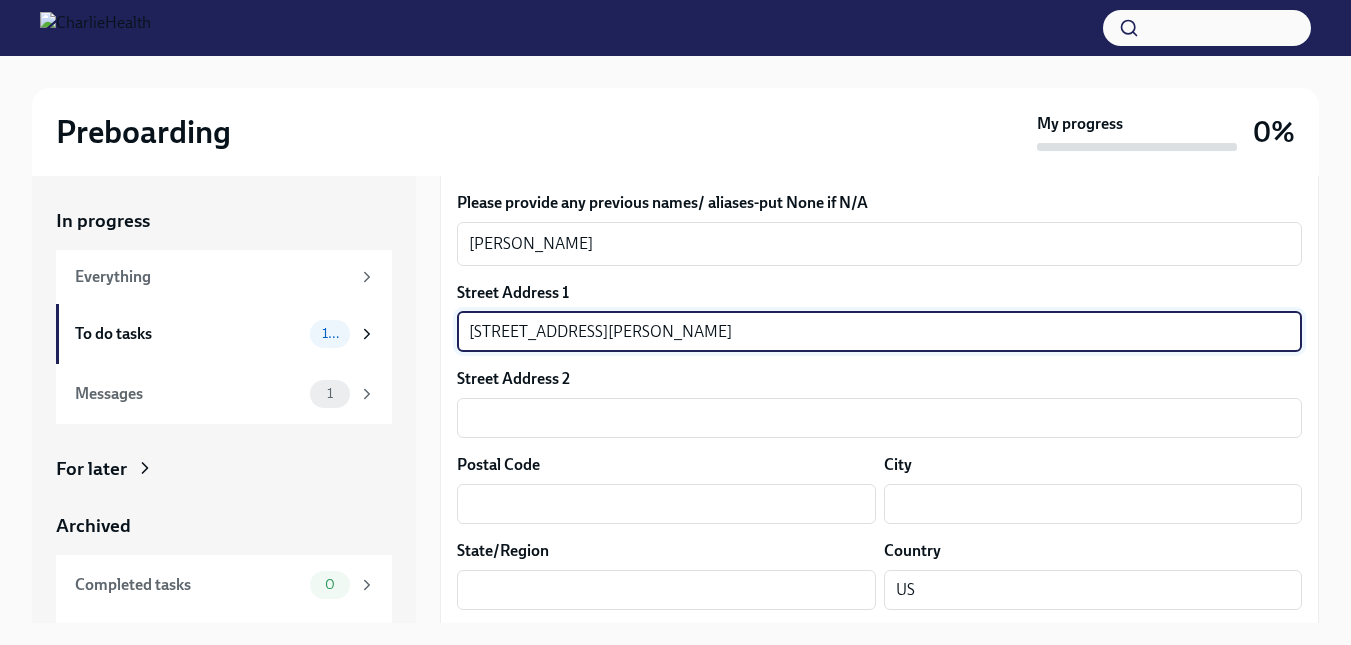 scroll, scrollTop: 489, scrollLeft: 0, axis: vertical 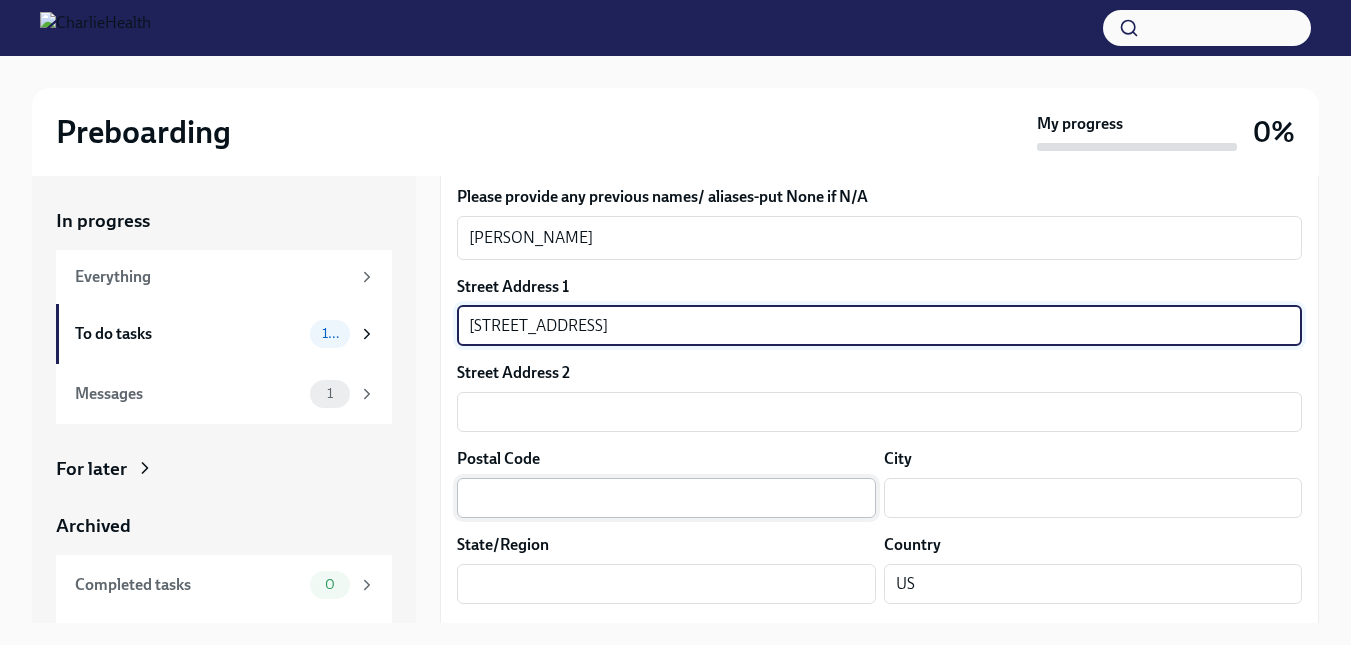 type on "44042 Manitou Dr" 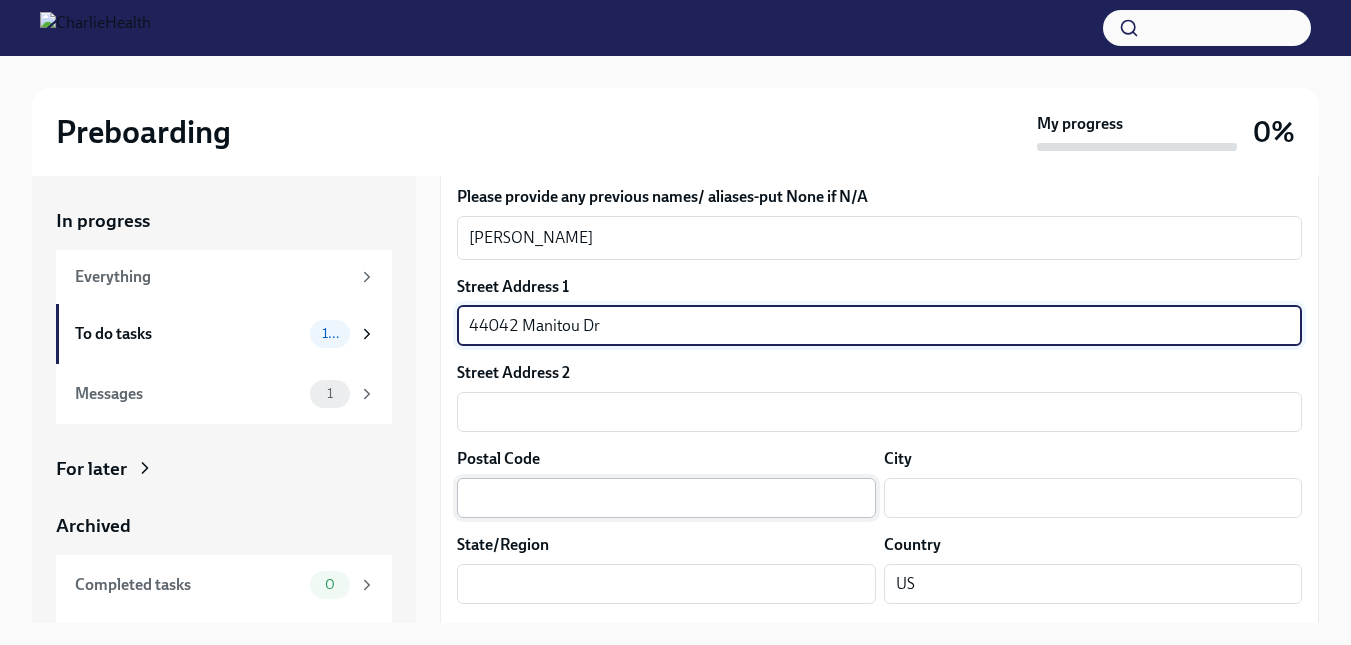 type on "48038" 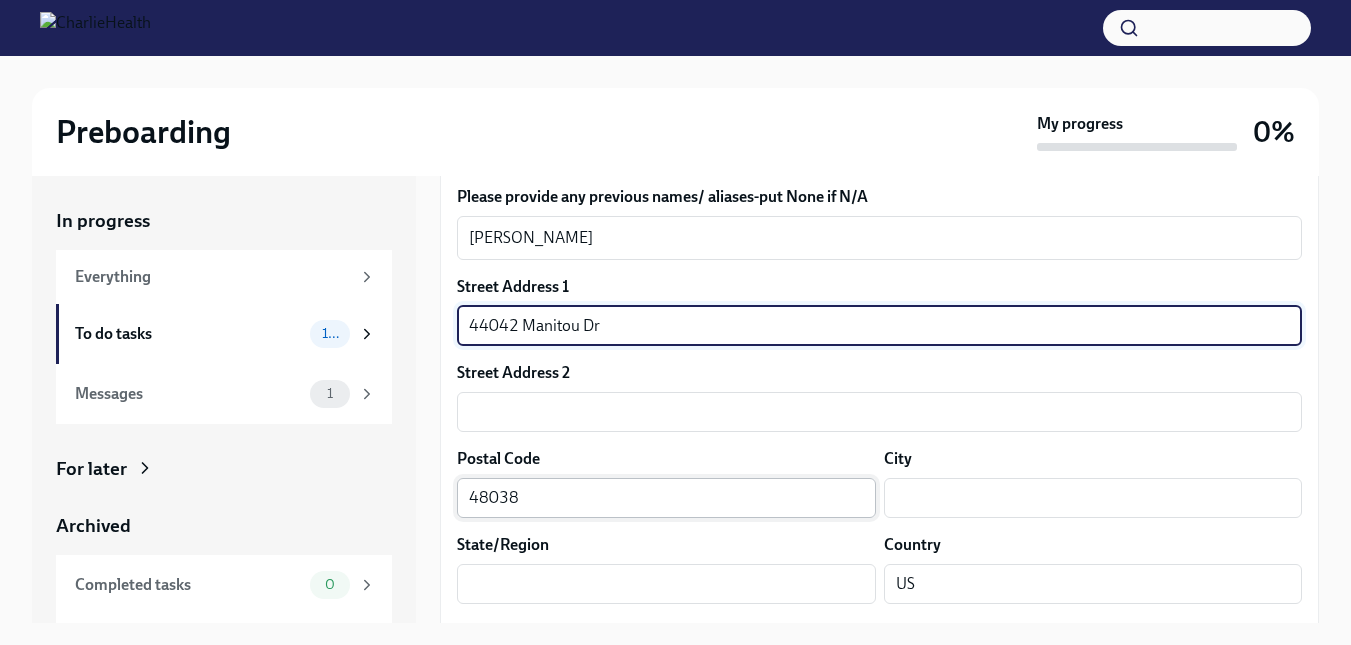 type on "Clinton Twp" 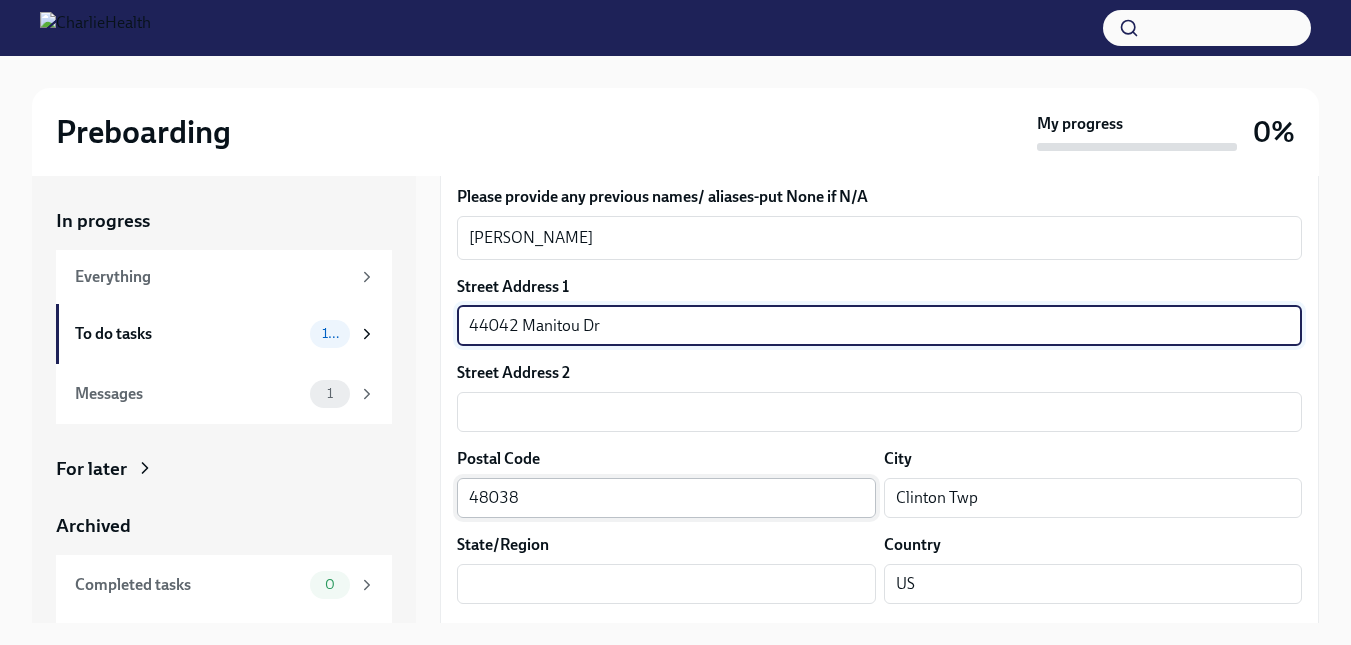 type on "[US_STATE]" 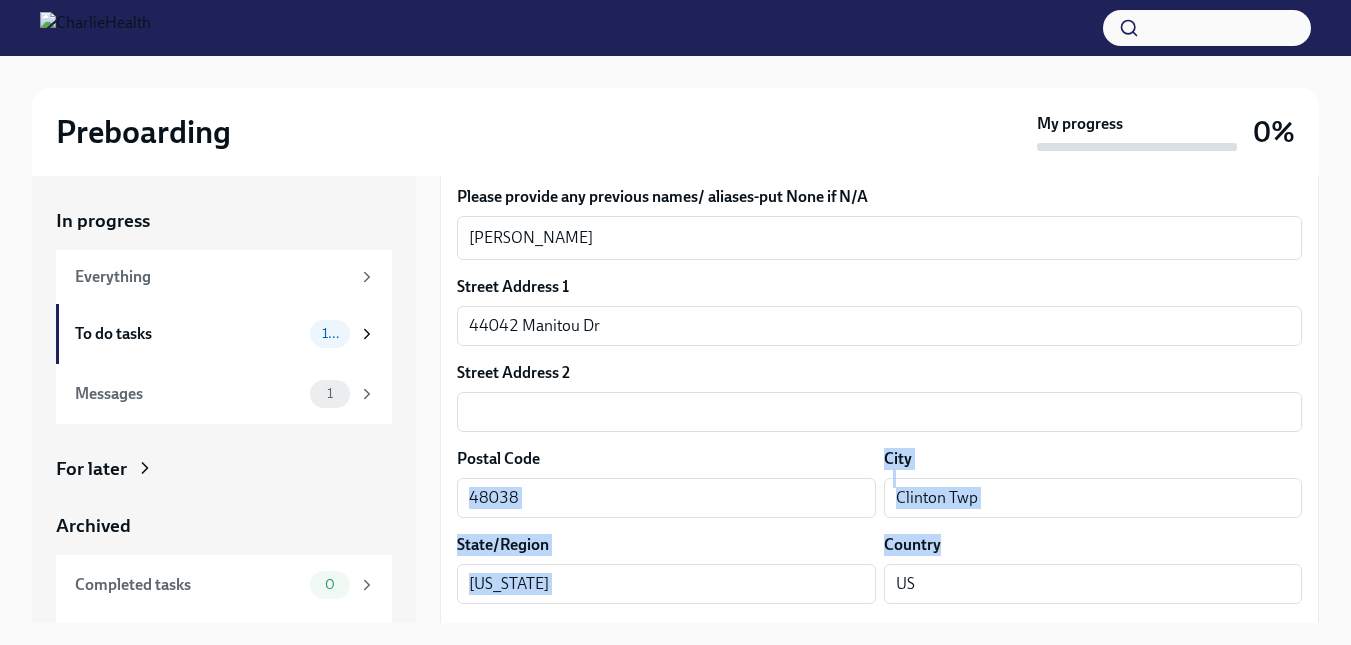drag, startPoint x: 551, startPoint y: 443, endPoint x: 981, endPoint y: 535, distance: 439.73175 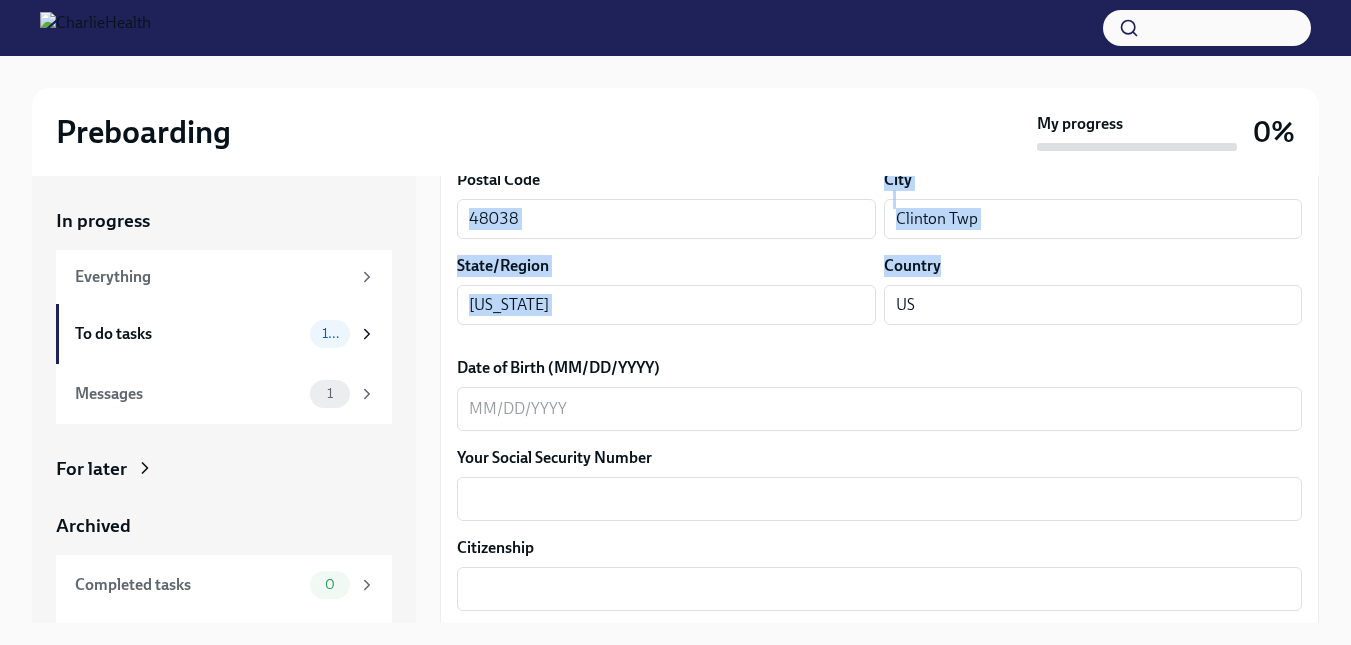 scroll, scrollTop: 797, scrollLeft: 0, axis: vertical 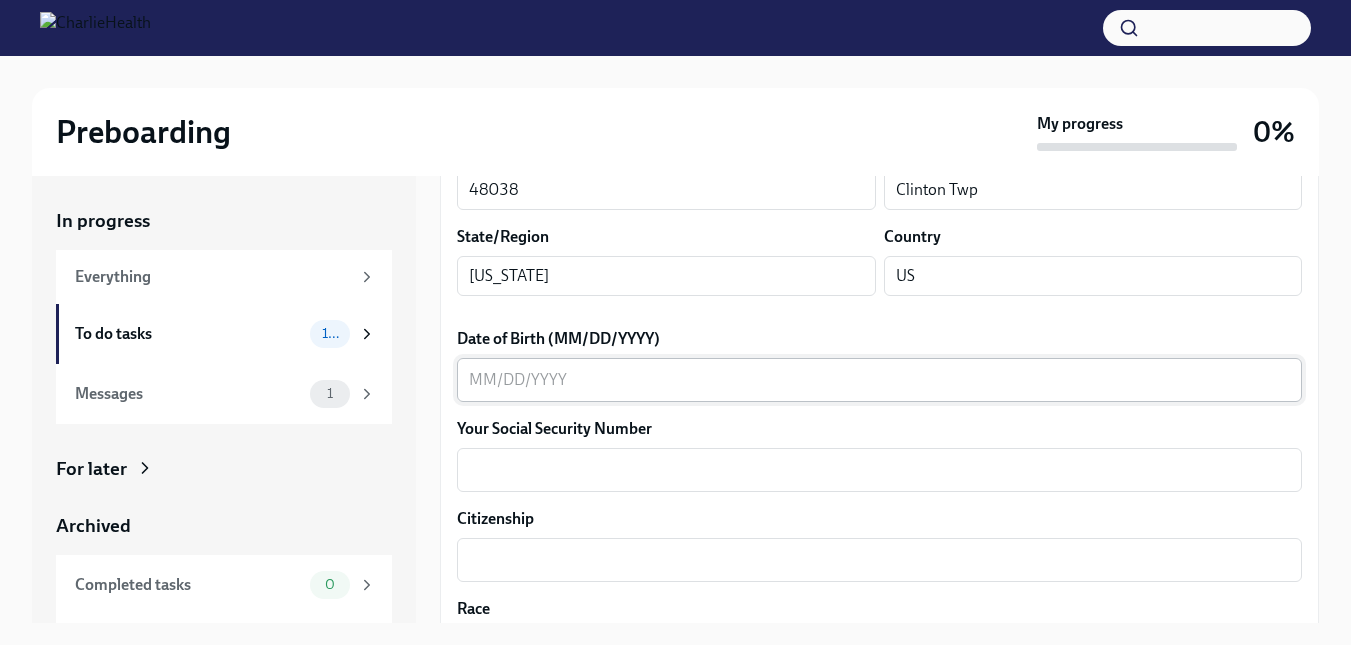 click on "Date of Birth (MM/DD/YYYY)" at bounding box center (879, 380) 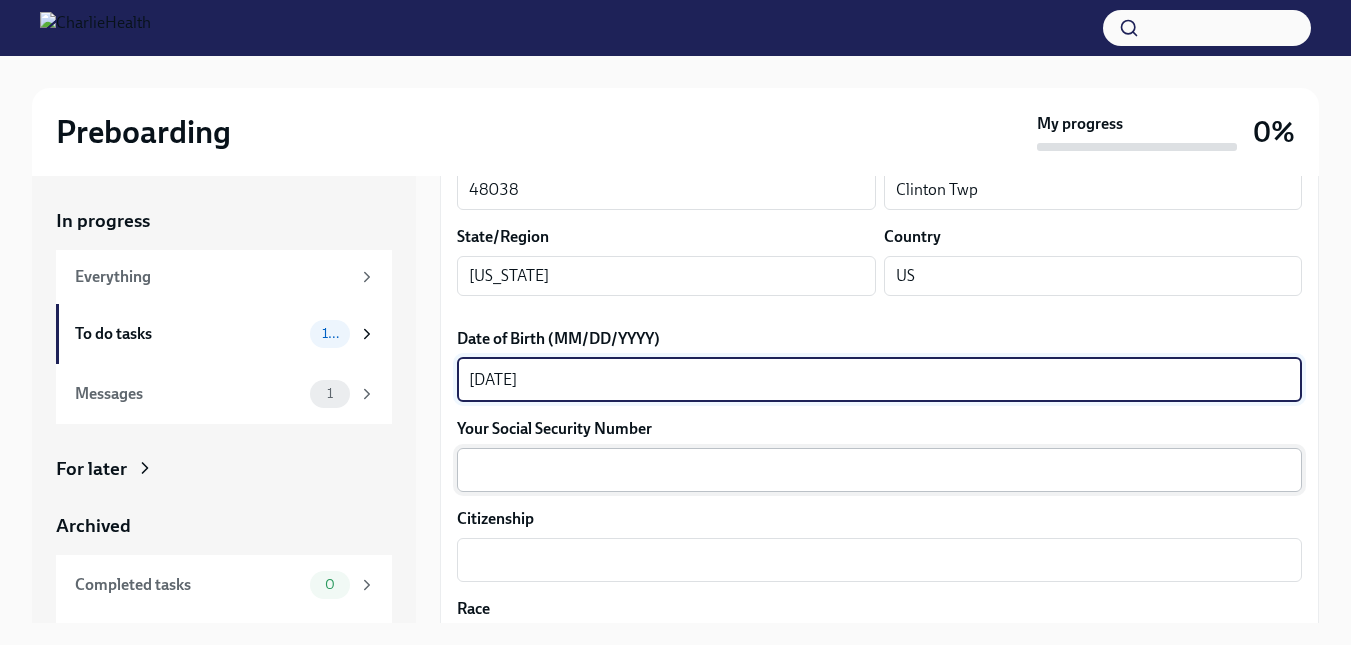 type on "[DATE]" 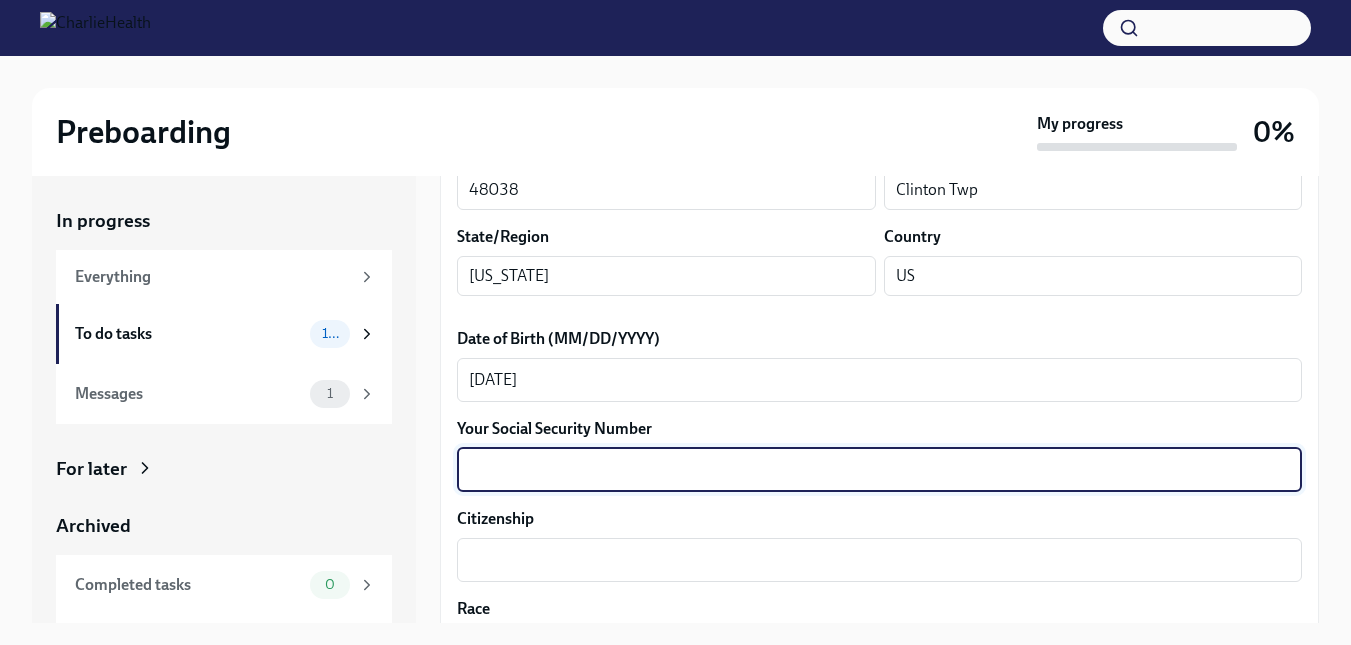 click on "Your Social Security Number" at bounding box center (879, 470) 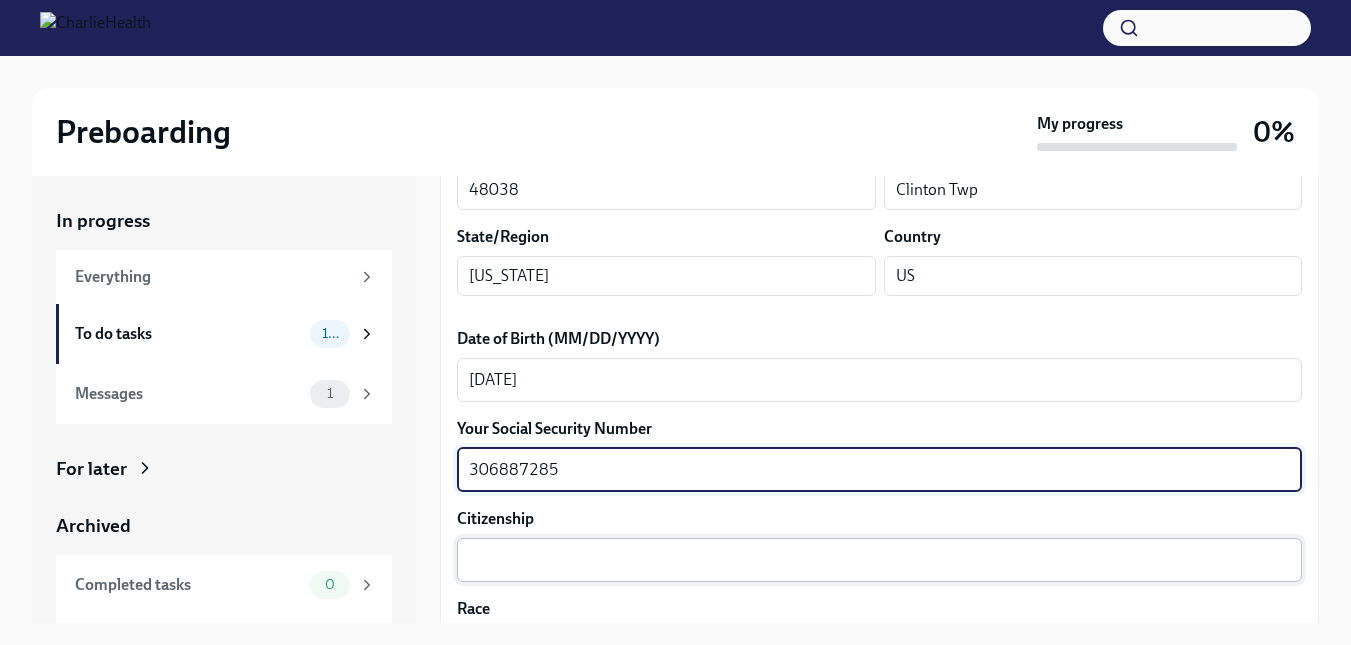 type on "306887285" 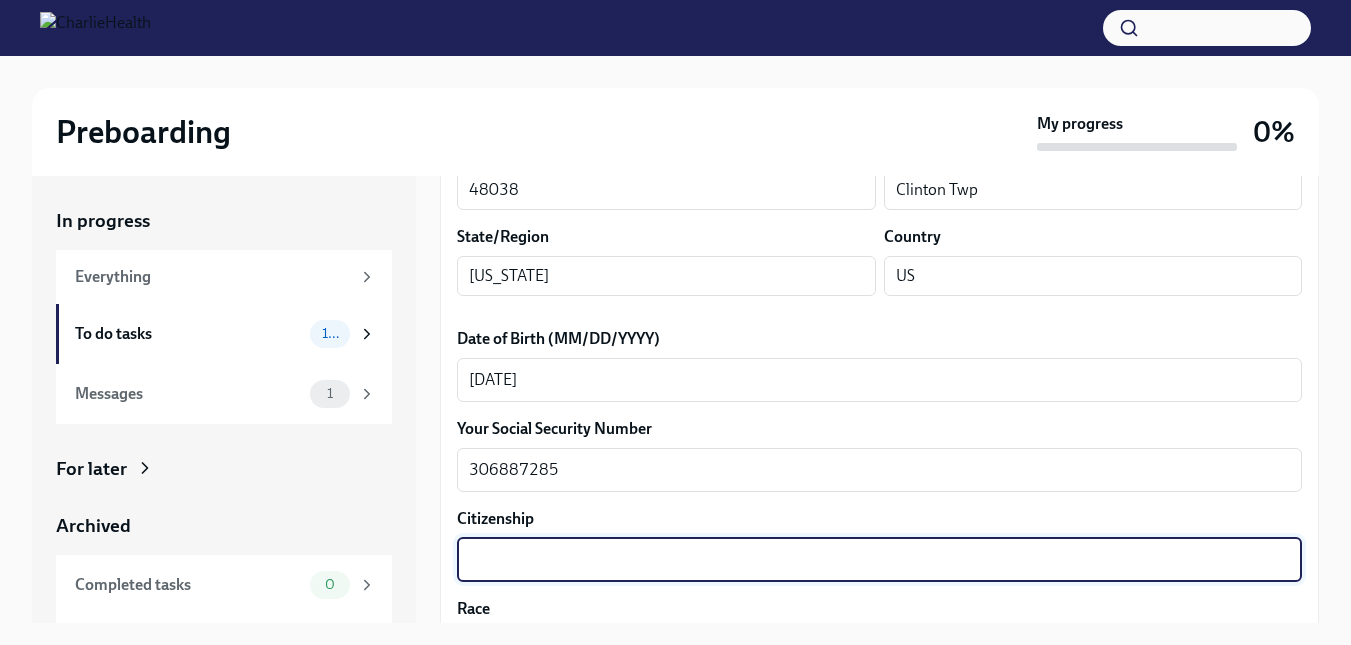 click on "Citizenship" at bounding box center (879, 560) 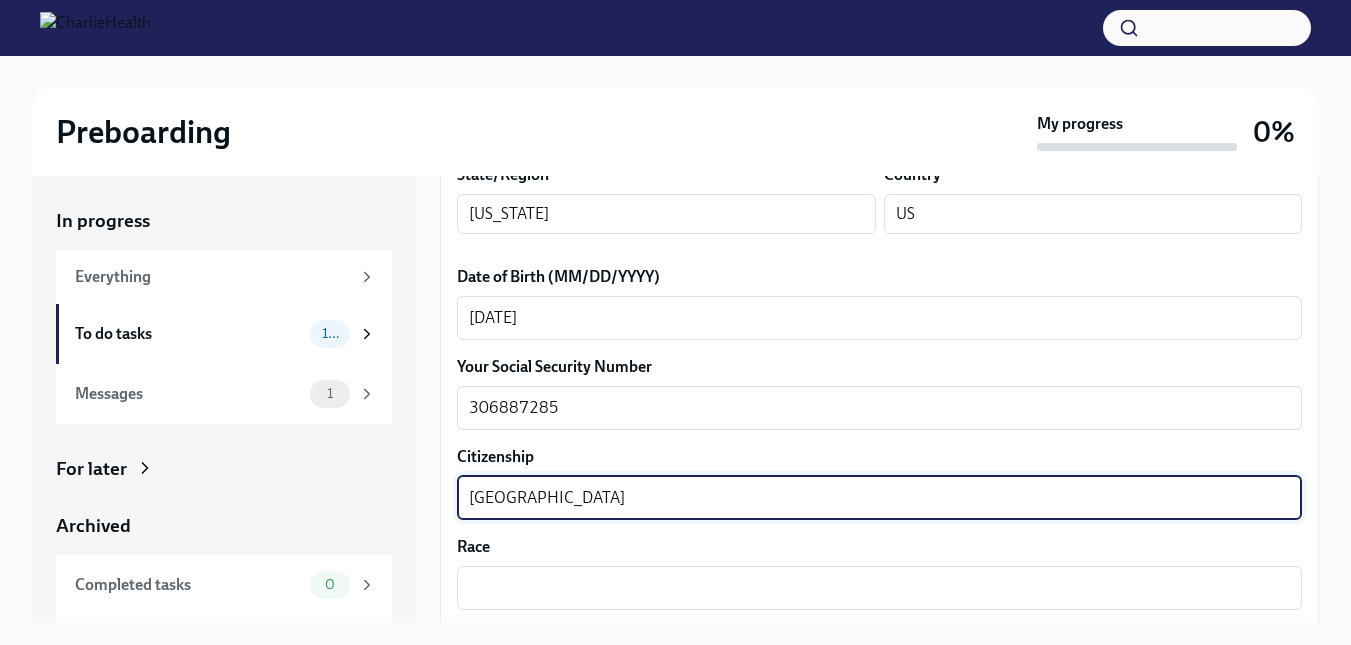 scroll, scrollTop: 865, scrollLeft: 0, axis: vertical 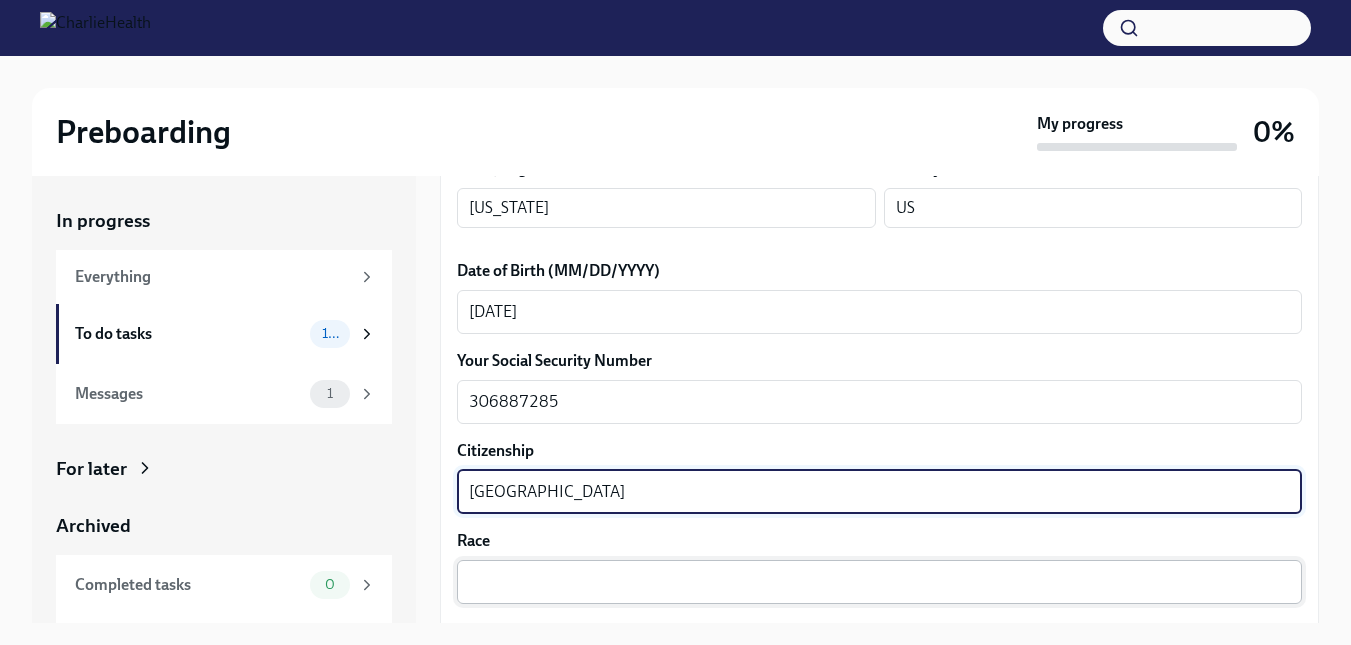 type on "[GEOGRAPHIC_DATA]" 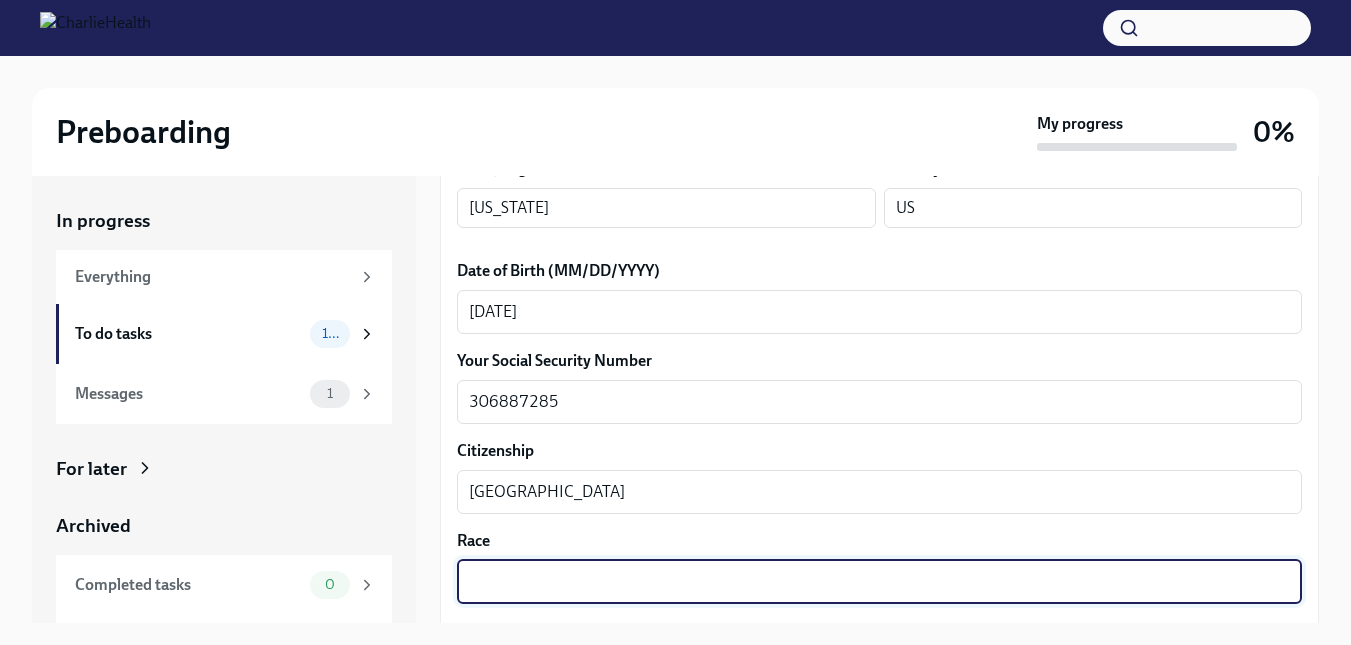 click on "Race" at bounding box center (879, 582) 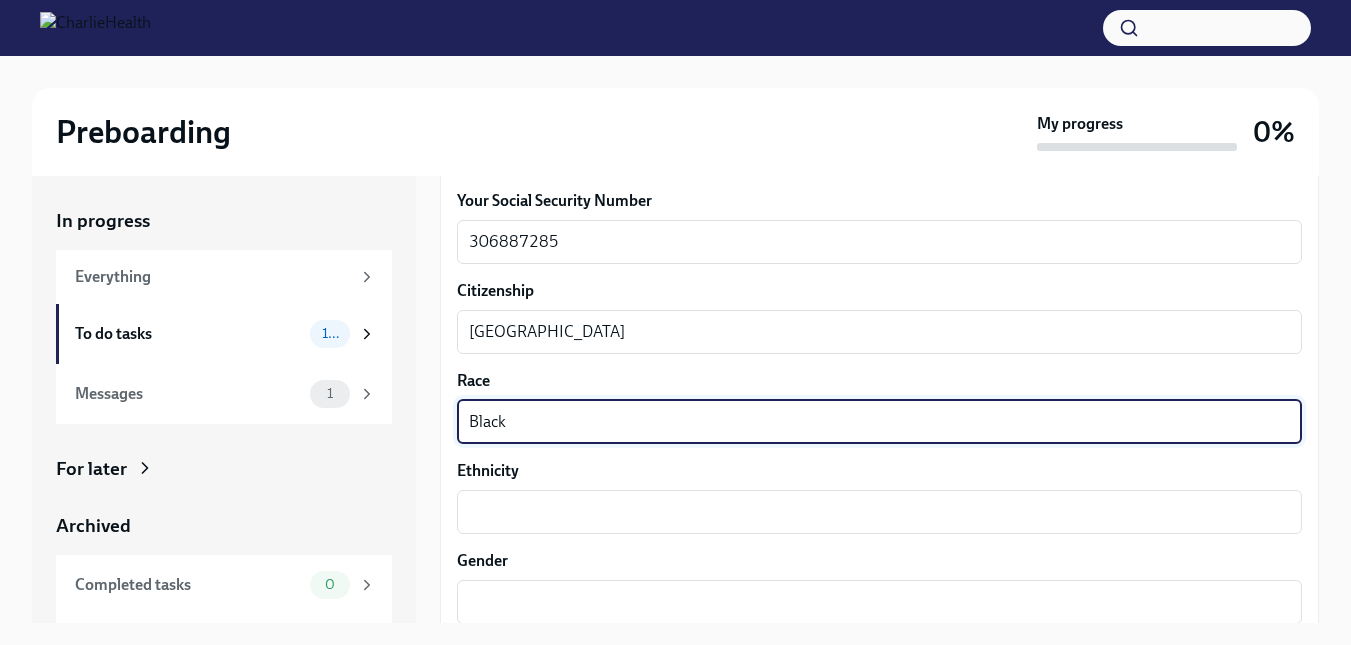 scroll, scrollTop: 1087, scrollLeft: 0, axis: vertical 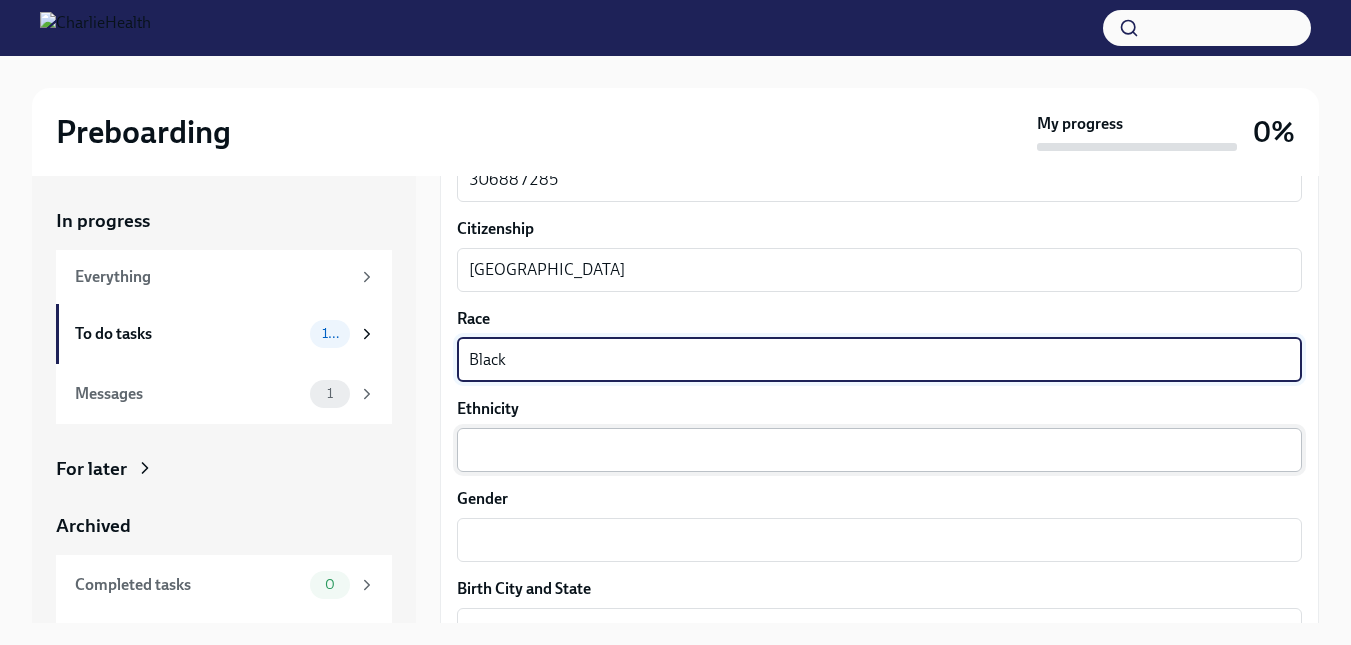type on "Black" 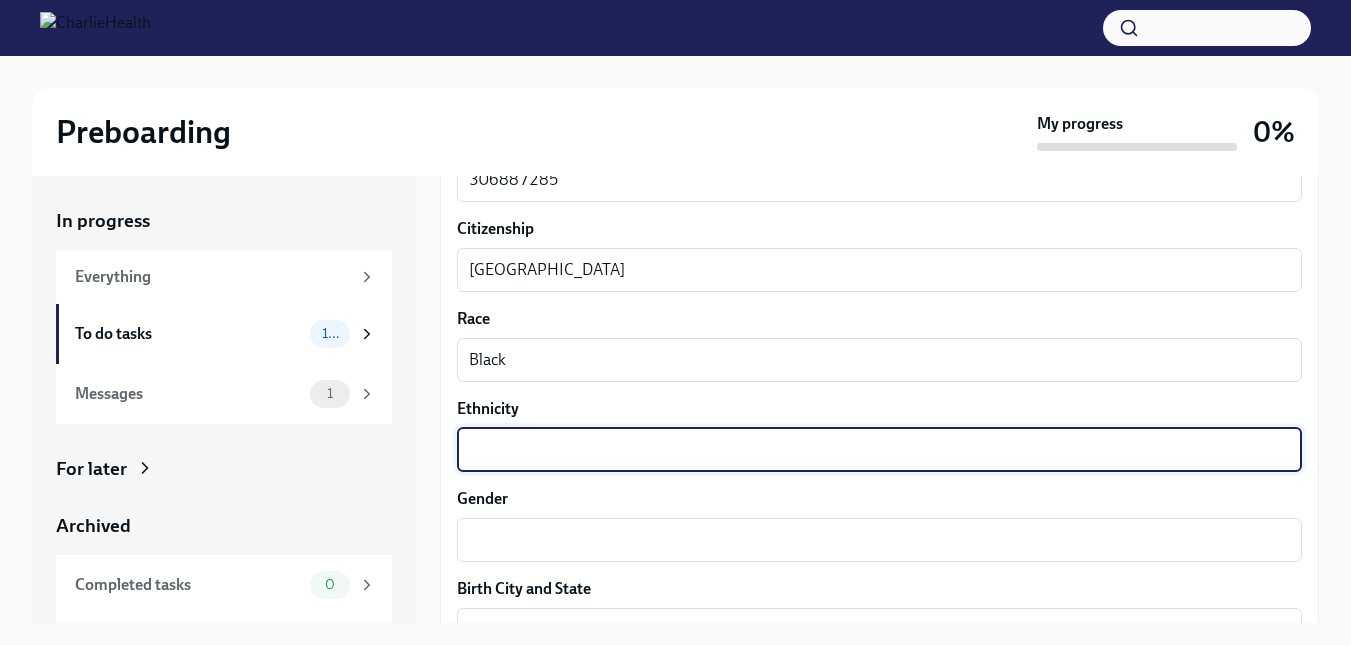 click on "Ethnicity" at bounding box center [879, 450] 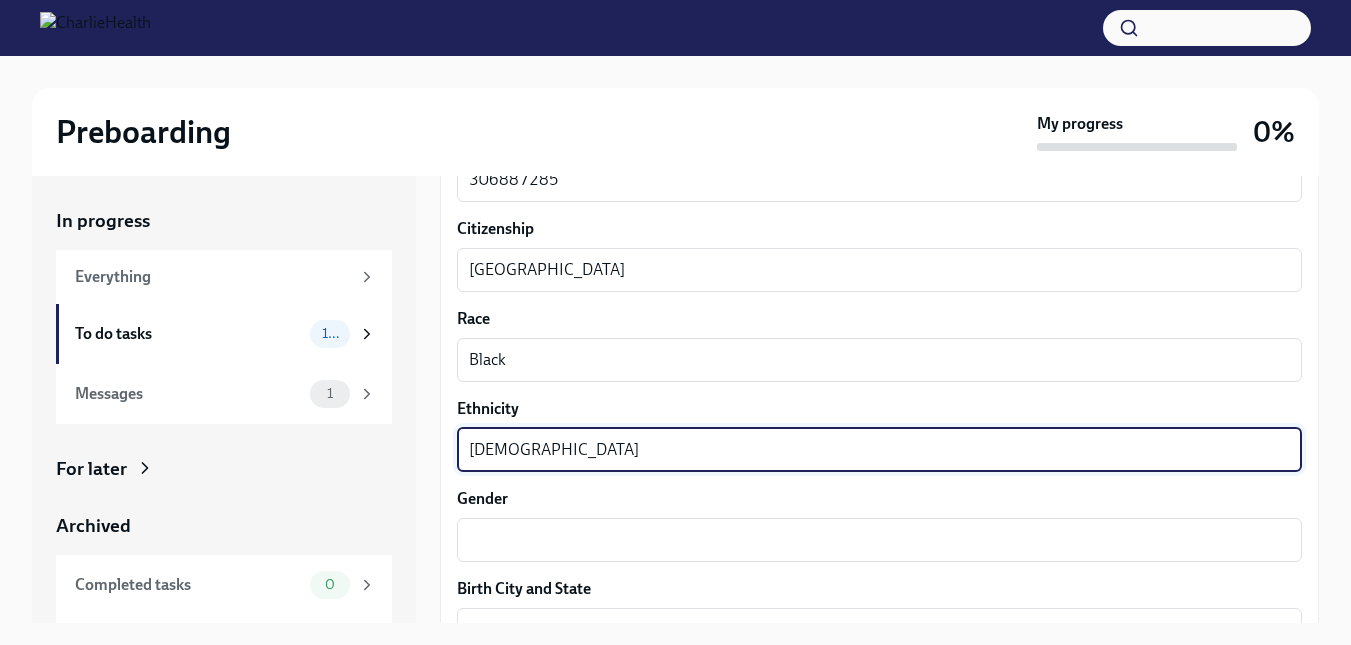 type on "[DEMOGRAPHIC_DATA]" 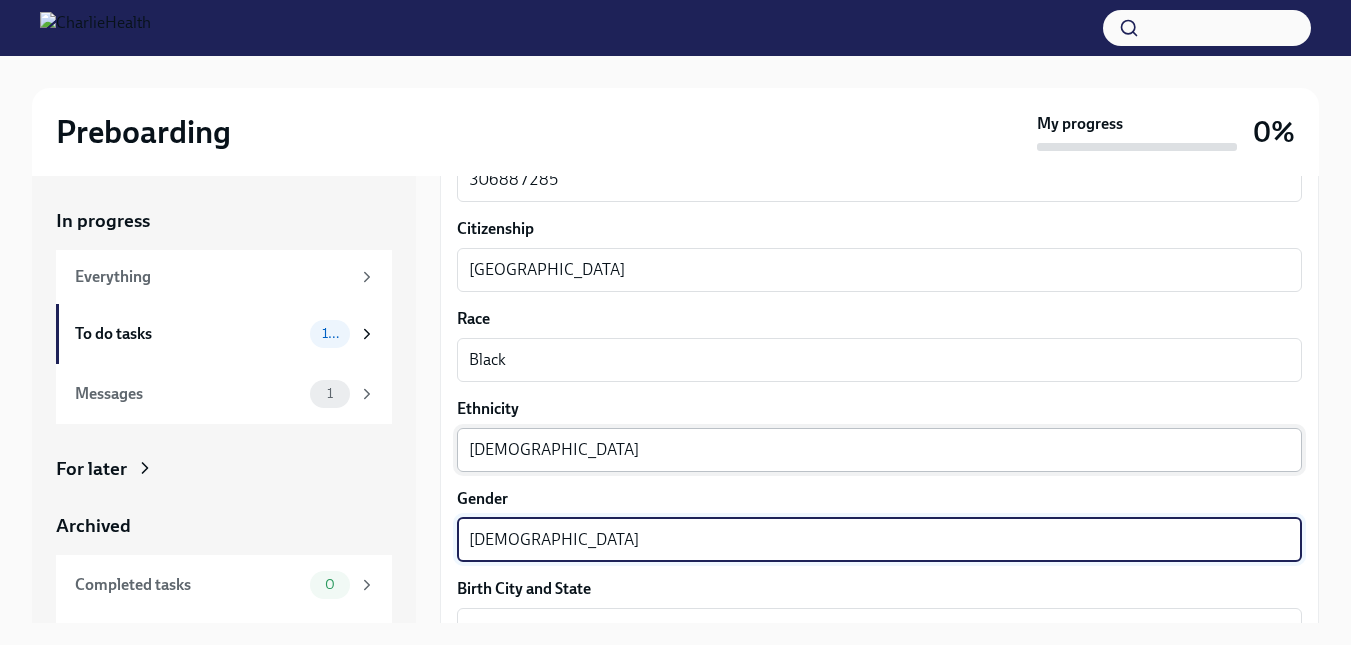 type on "[DEMOGRAPHIC_DATA]" 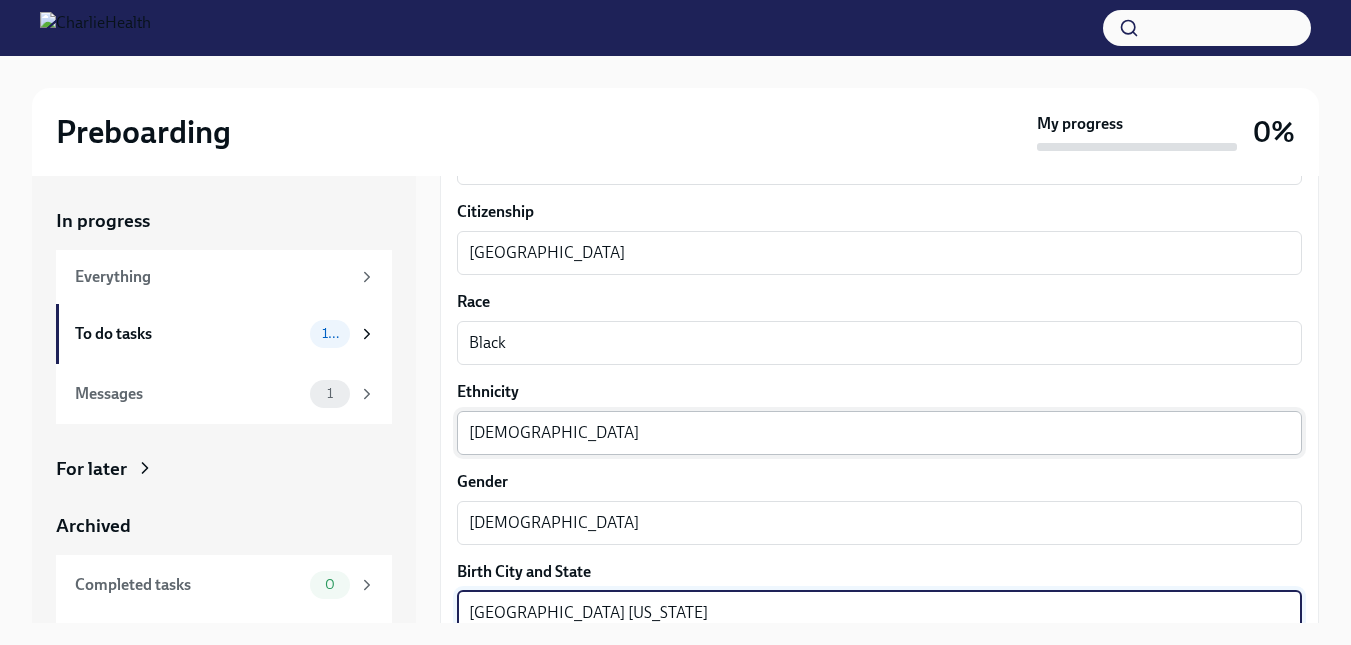 type on "[GEOGRAPHIC_DATA] [US_STATE]" 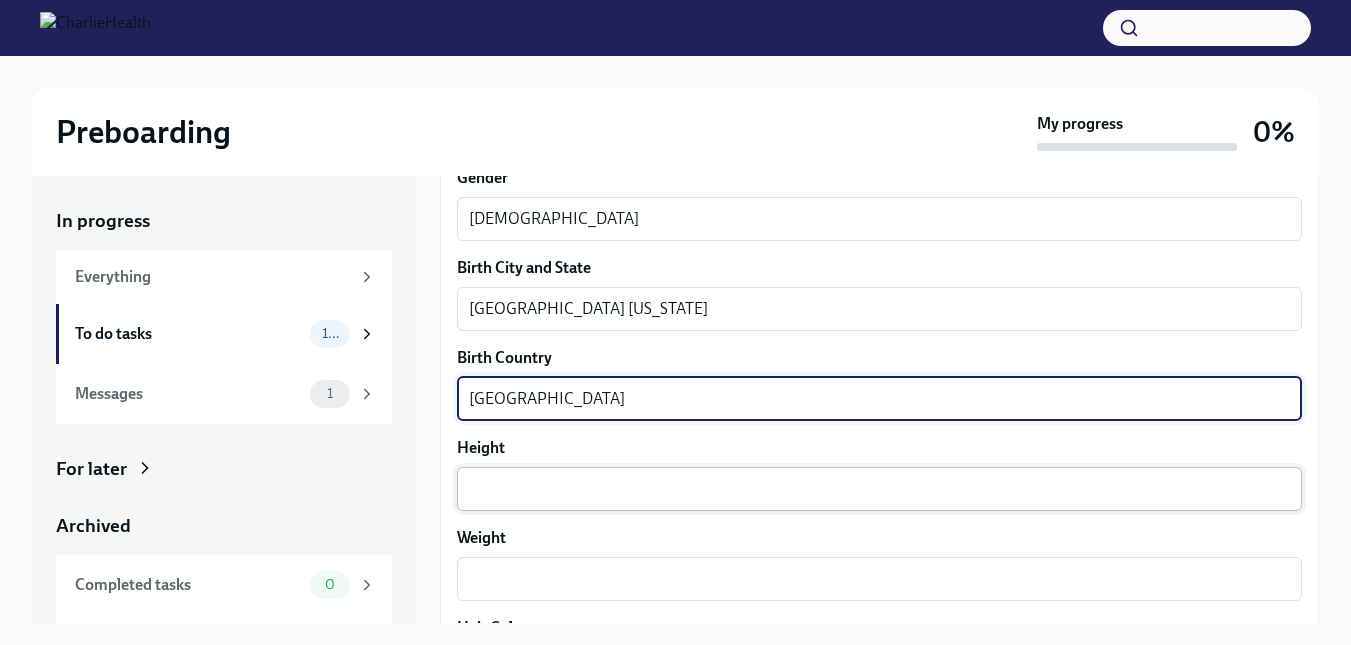 type on "[GEOGRAPHIC_DATA]" 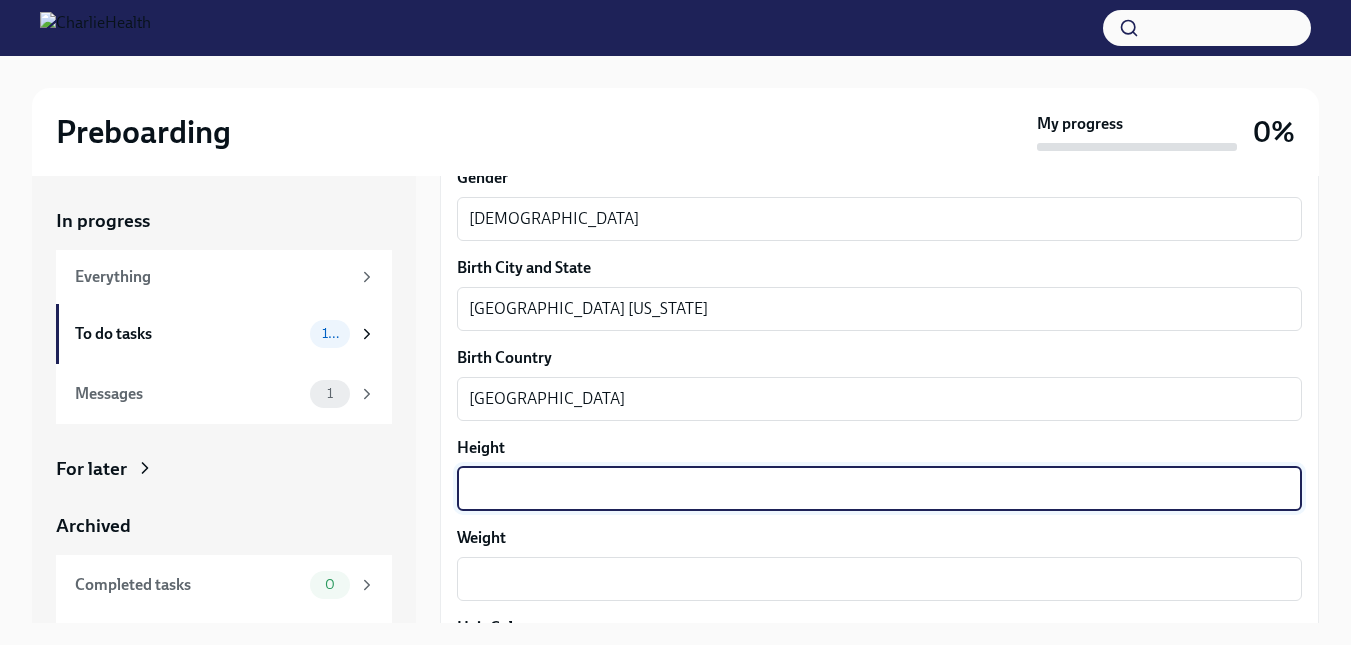 click on "Height" at bounding box center (879, 489) 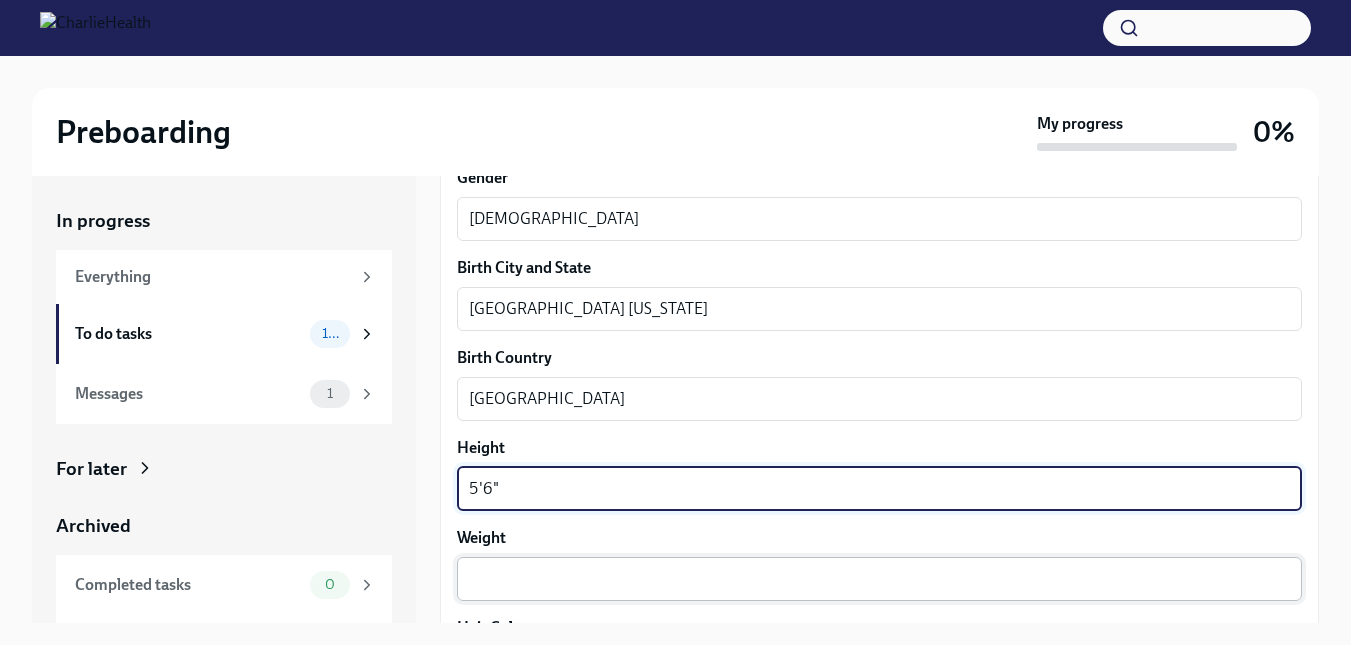 type on "5'6"" 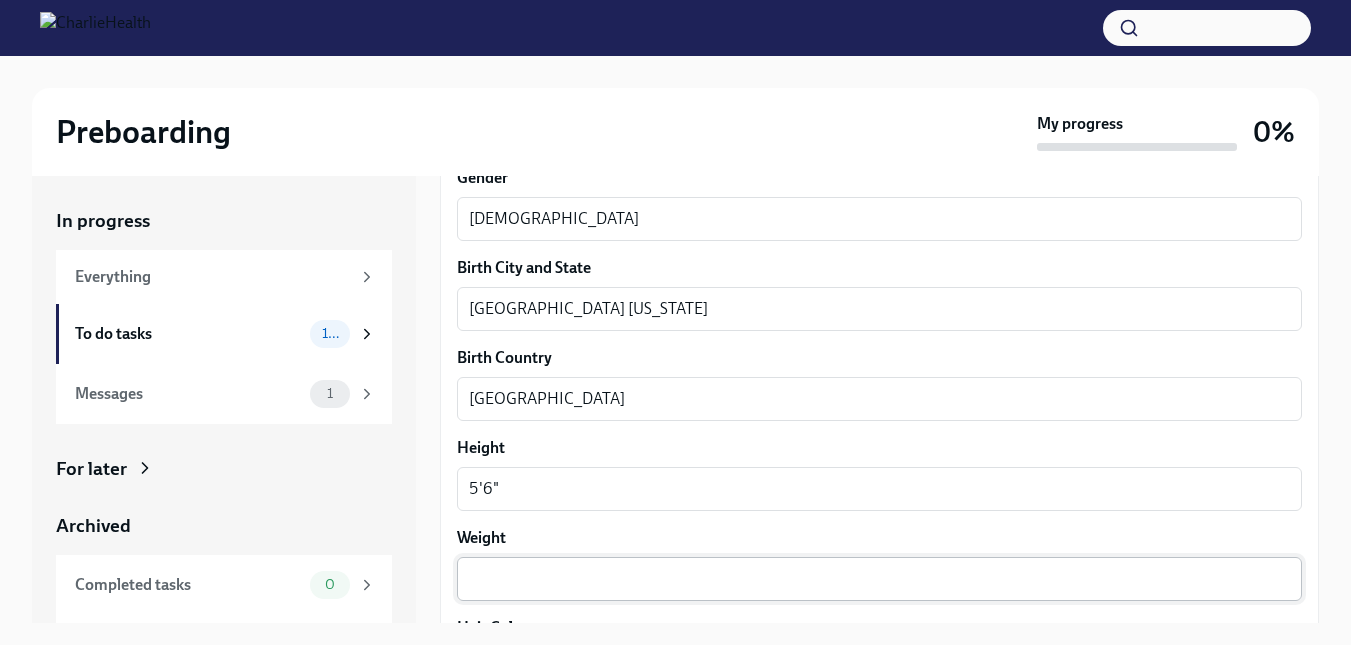 click on "x ​" at bounding box center [879, 579] 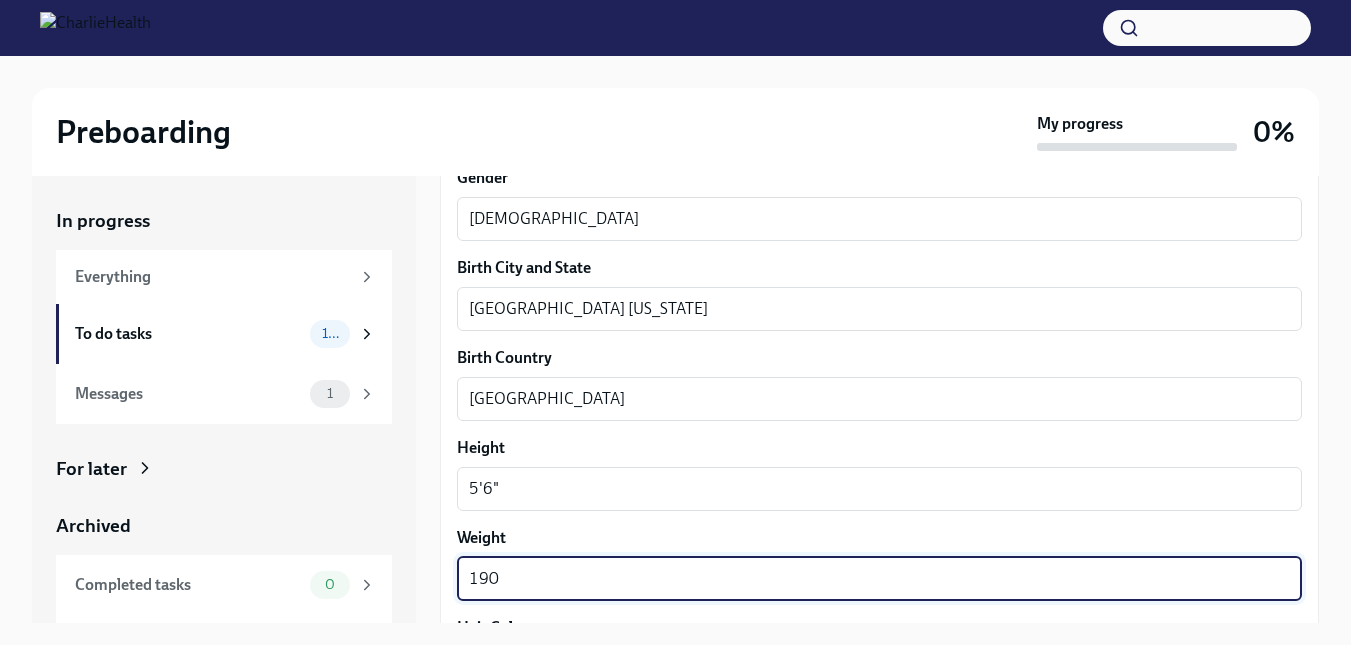 type on "190" 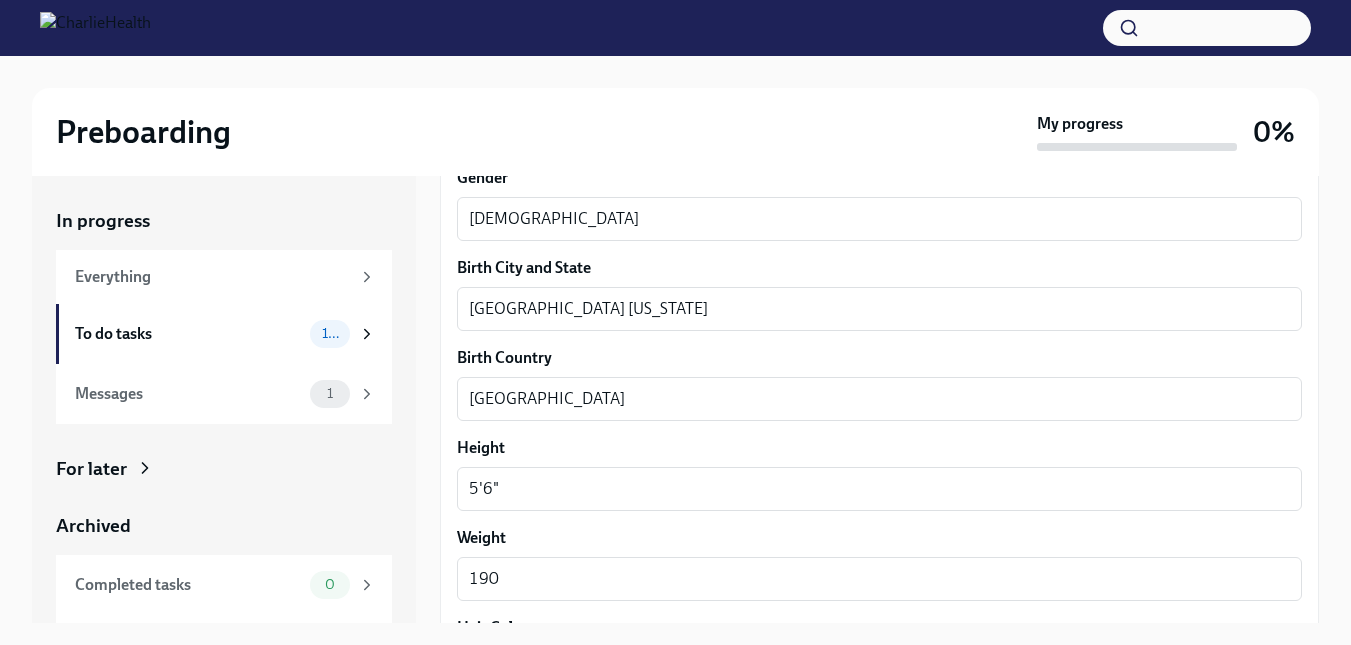 click on "Your preferred first name [PERSON_NAME] ​ Your legal last name [PERSON_NAME] x ​ Please provide any previous names/ aliases-put None if N/A [PERSON_NAME] x ​ Street Address 1 [GEOGRAPHIC_DATA] Address 2 ​ Postal Code [GEOGRAPHIC_DATA] [GEOGRAPHIC_DATA] Twp ​ State/Region [US_STATE] ​ Country [GEOGRAPHIC_DATA] ​ Date of Birth (MM/DD/YYYY) [DEMOGRAPHIC_DATA] x ​ Your Social Security Number 306887285 x ​ Citizenship [DEMOGRAPHIC_DATA] x ​ Race Black x ​ Ethnicity [DEMOGRAPHIC_DATA] x ​ Gender [DEMOGRAPHIC_DATA] x ​ Birth City and State [GEOGRAPHIC_DATA] [US_STATE] x ​ Birth Country [DEMOGRAPHIC_DATA] x ​ Height 5'6" x ​ Weight 190 x ​ Hair Color x ​ [MEDICAL_DATA] x ​ How many years of Mental Health experience do you have? x ​ What's the highest level of degree you've completed? ​ ​ Submit answers" at bounding box center [879, 51] 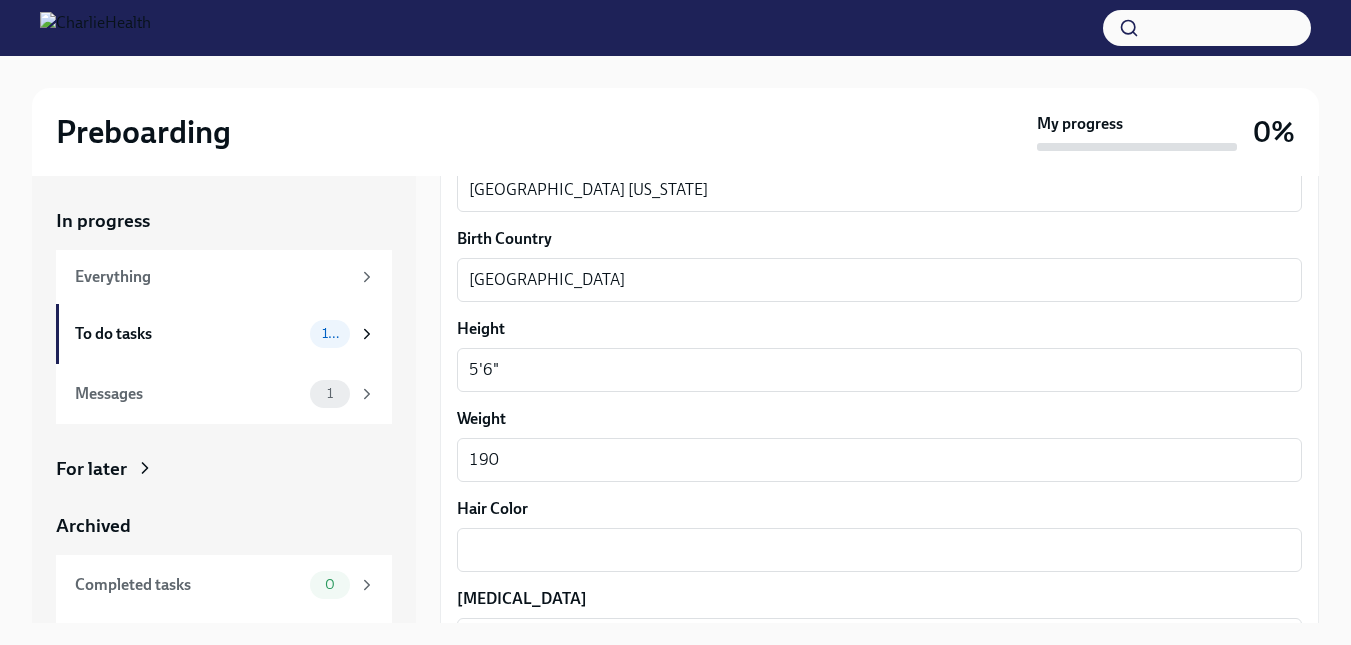 scroll, scrollTop: 1528, scrollLeft: 0, axis: vertical 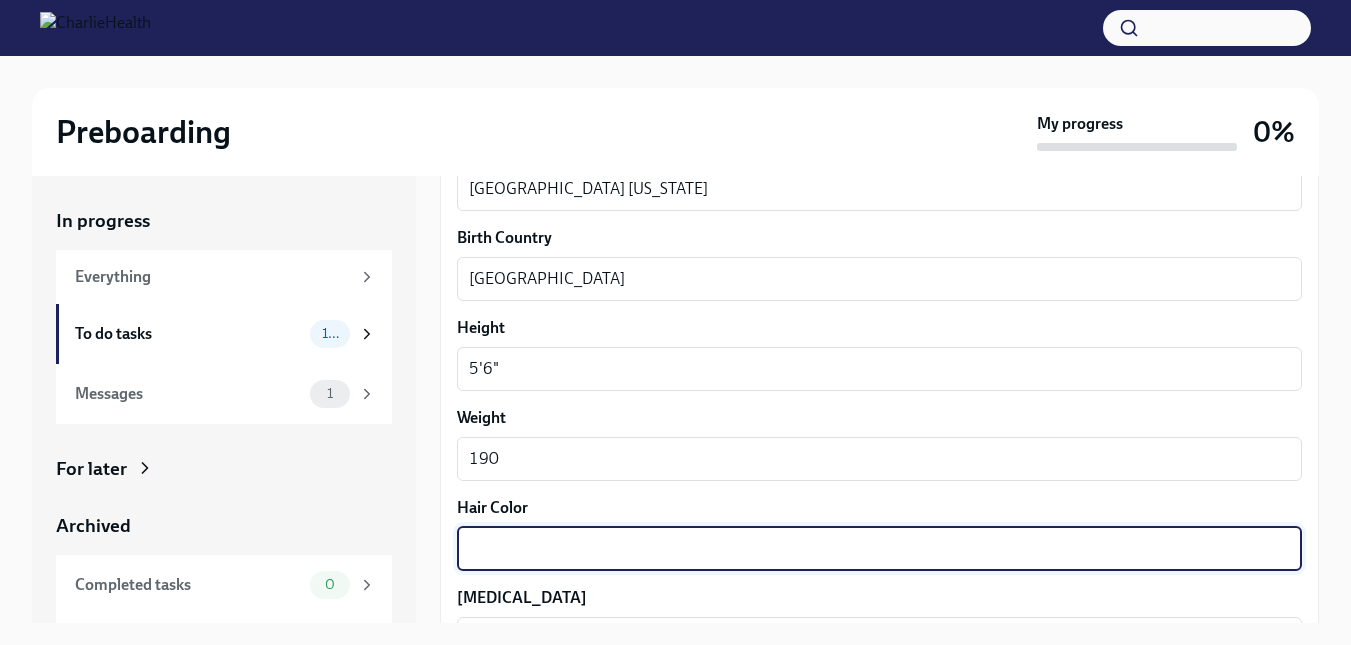 click on "Hair Color" at bounding box center [879, 549] 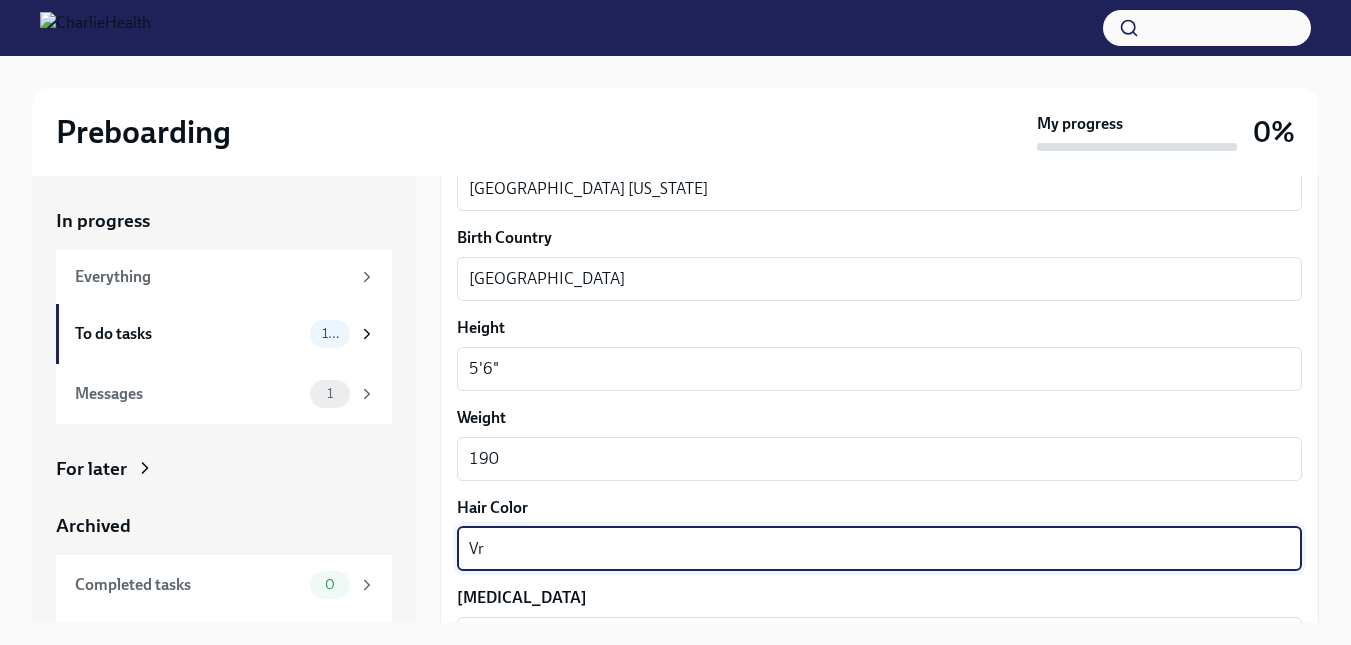 type on "V" 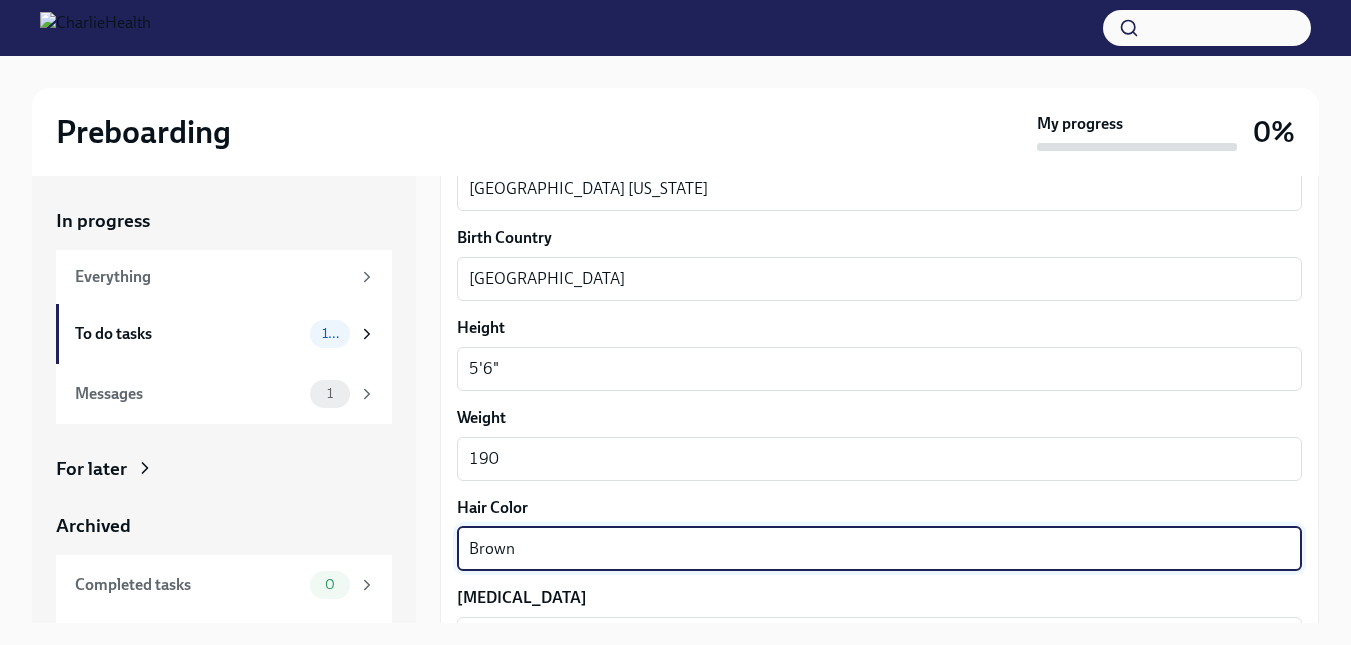 type on "Brown" 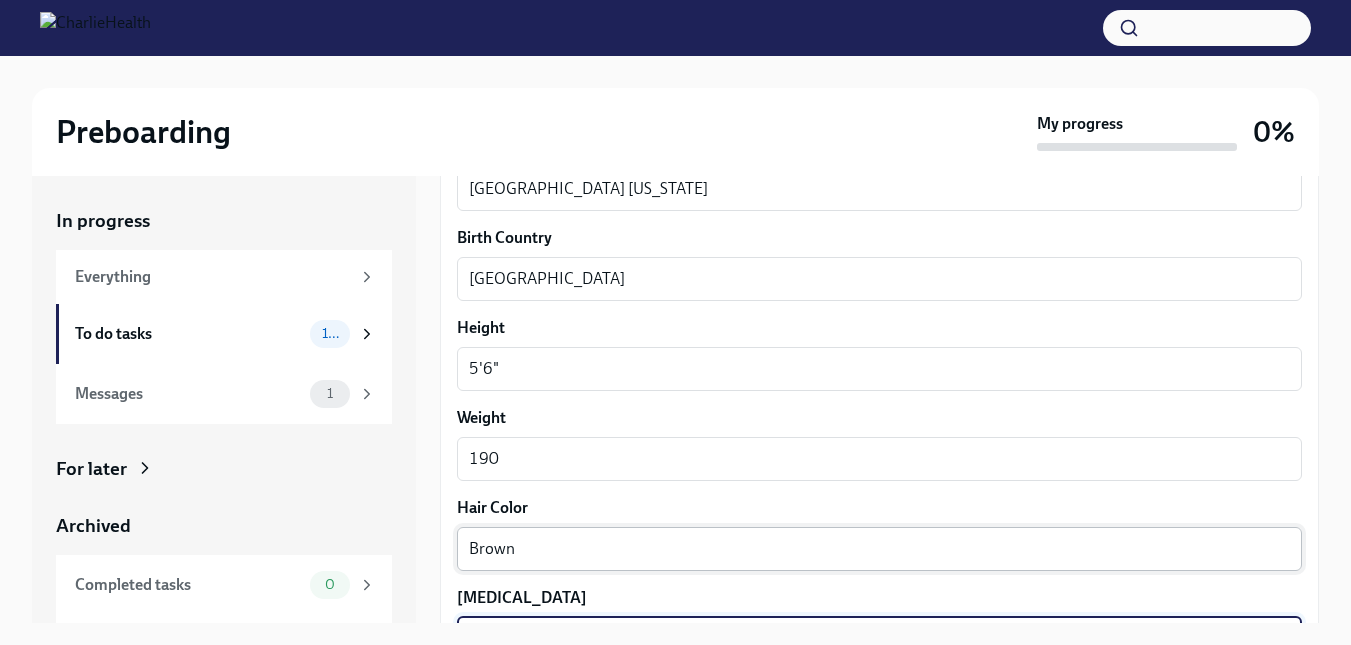 scroll, scrollTop: 1768, scrollLeft: 0, axis: vertical 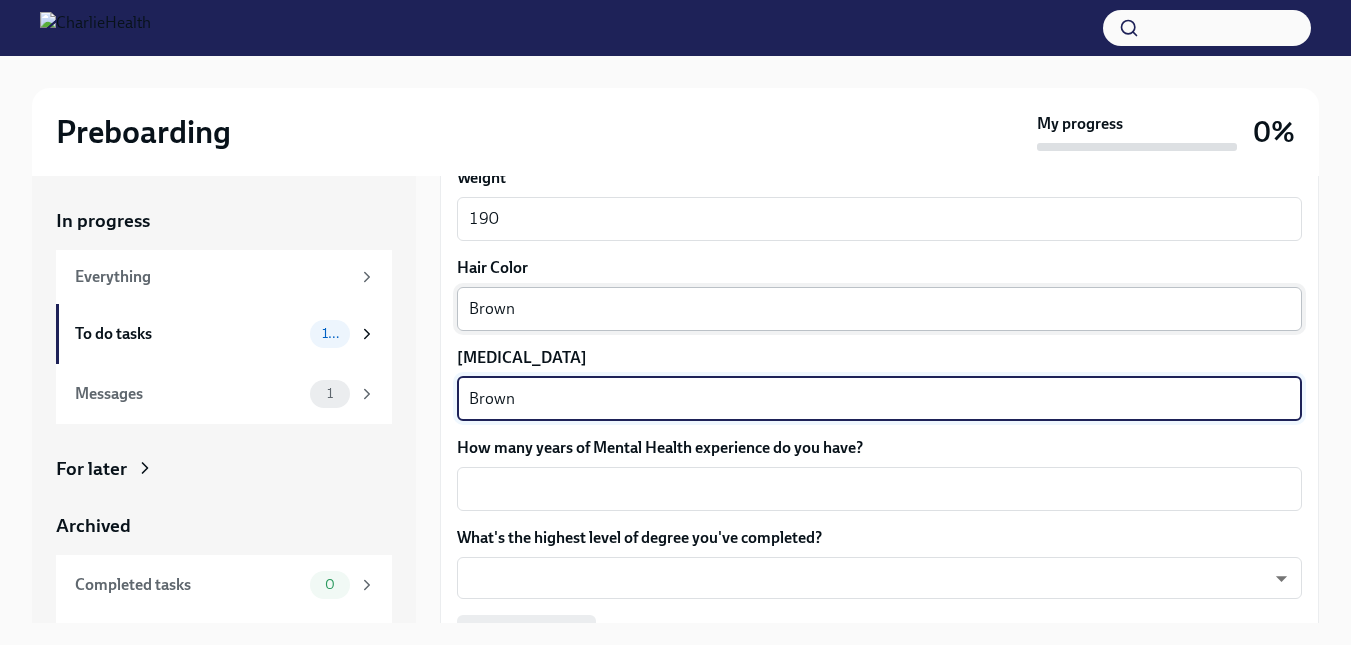 type on "Brown" 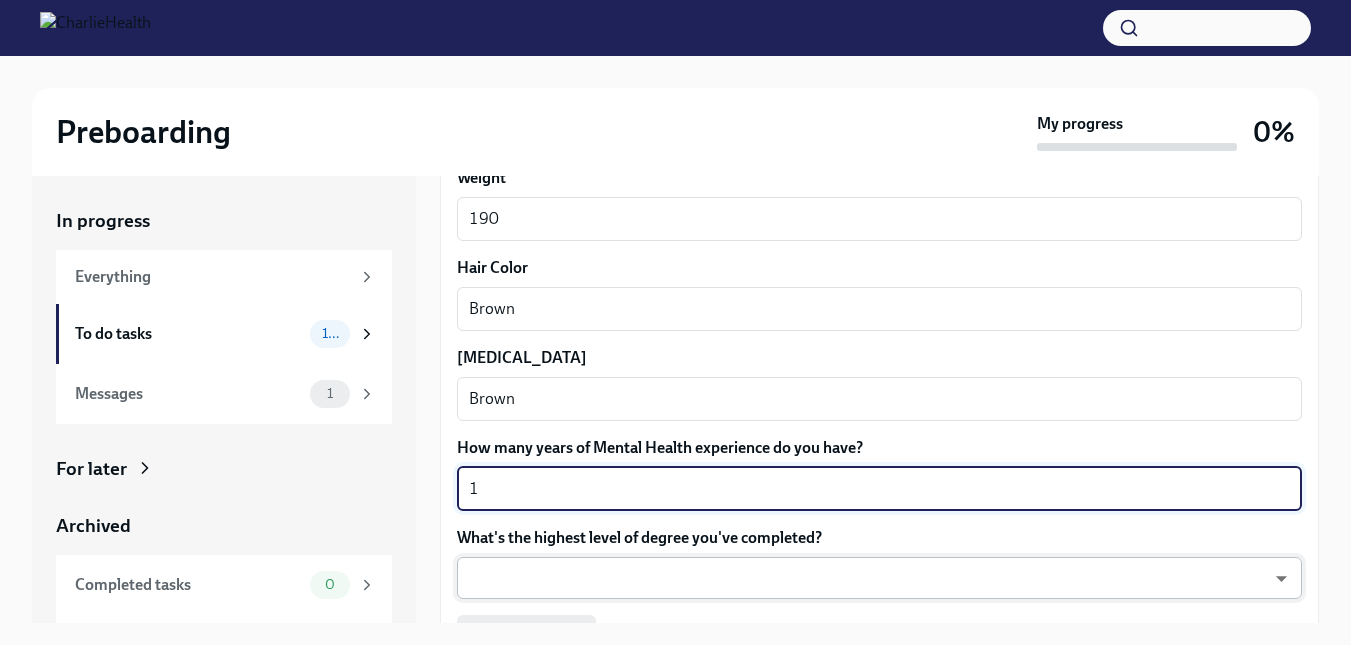type on "1" 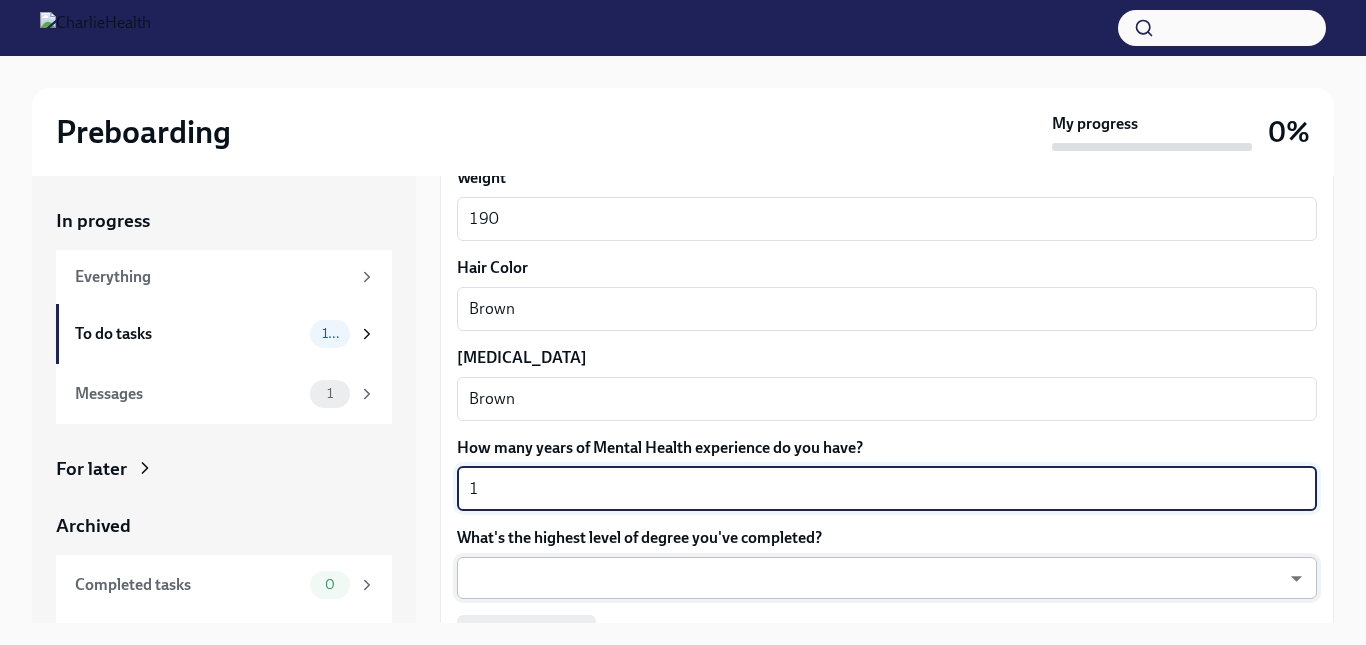 click on "Preboarding My progress 0% In progress Everything To do tasks 10 Messages 1 For later Archived Completed tasks 0 Messages 0 Fill out the onboarding form To Do Due  [DATE] We need some info from you to start setting you up in payroll and other systems.  Please fill out this form ASAP  Please note each field needs to be completed in order for you to submit.
Note : Please fill out this form as accurately as possible. Several states require specific demographic information that we have to input on your behalf. We understand that some of these questions feel personal to answer, and we appreciate your understanding that this is required for compliance clearance. About you Your preferred first name [PERSON_NAME] ​ Your legal last name [PERSON_NAME] x ​ Please provide any previous names/ aliases-put None if N/A [PERSON_NAME] x ​ Street Address 1 [STREET_ADDRESS][GEOGRAPHIC_DATA] Address 2 ​ Postal Code [GEOGRAPHIC_DATA] [GEOGRAPHIC_DATA] Twp ​ State/Region [US_STATE] ​ Country US ​ Date of Birth (MM/DD/YYYY) [DEMOGRAPHIC_DATA]" at bounding box center [683, 339] 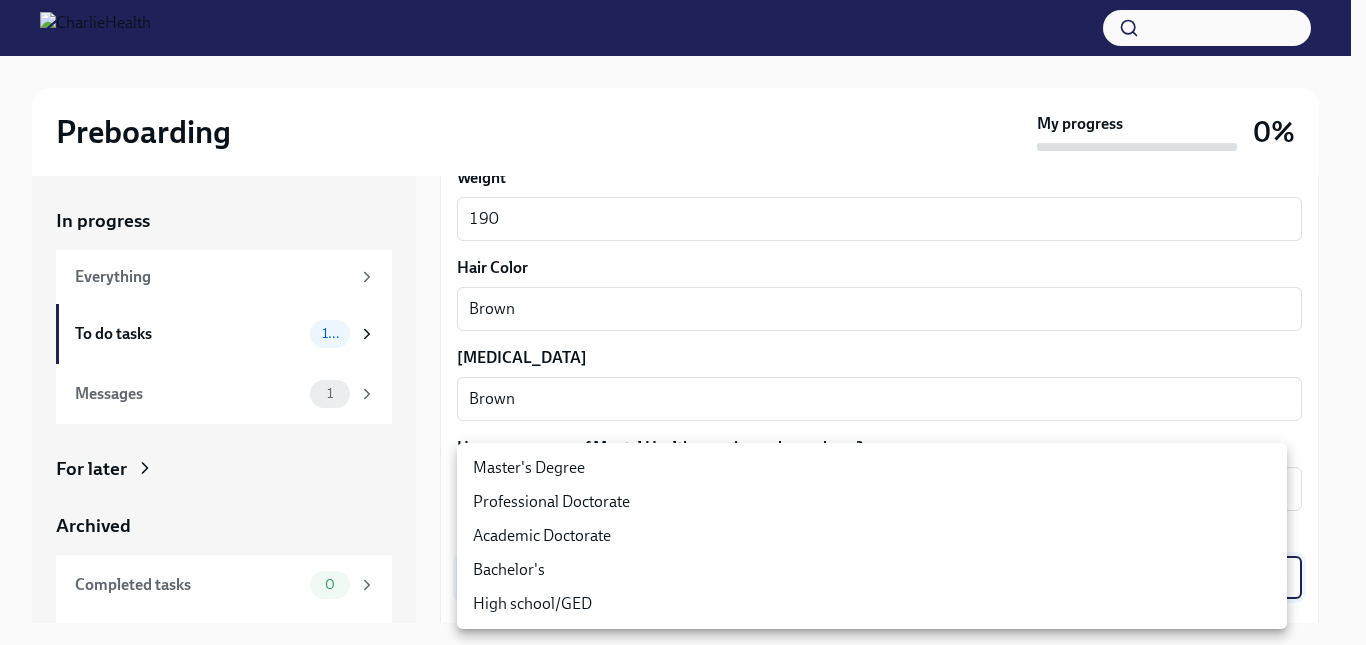 click on "Master's Degree" at bounding box center [872, 468] 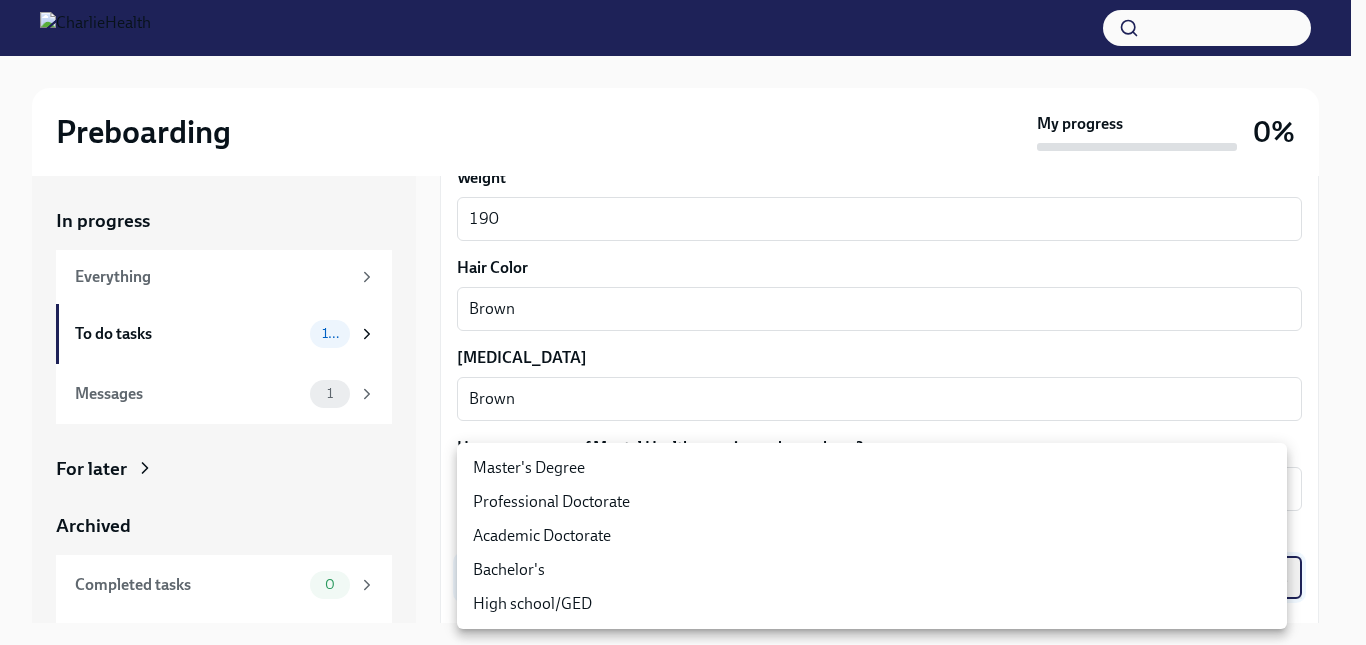 type on "2vBr-ghkD" 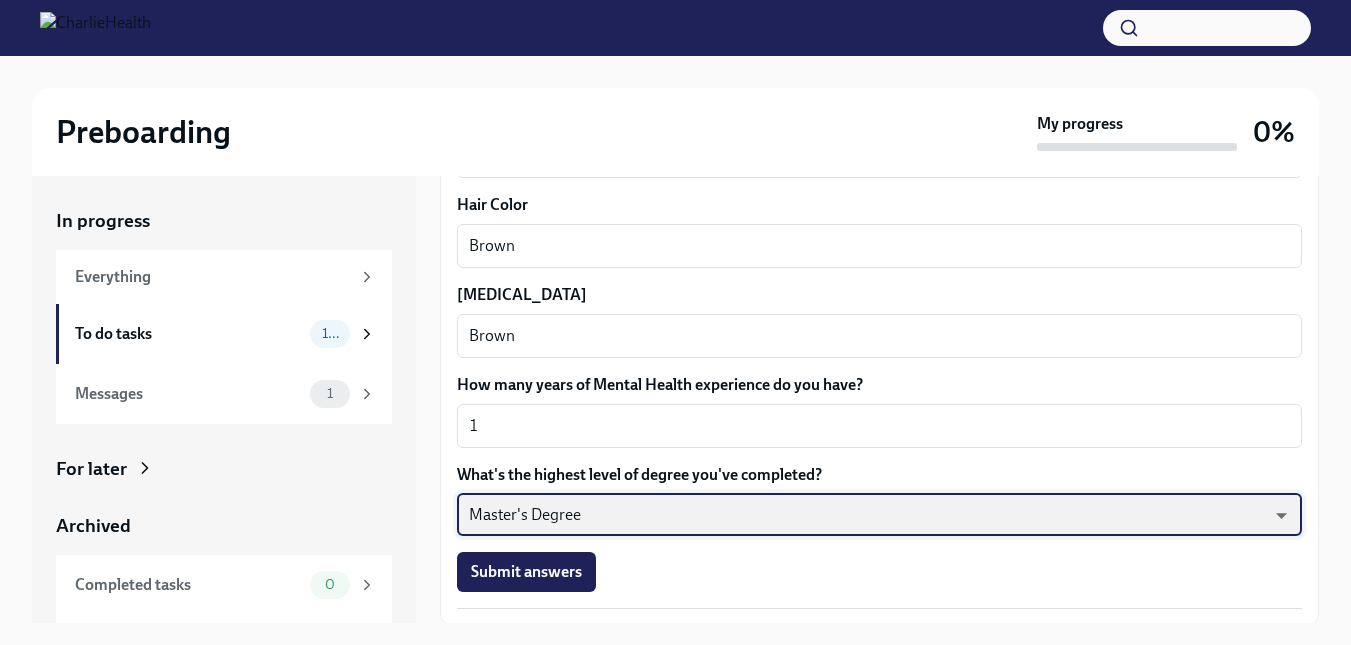 scroll, scrollTop: 1859, scrollLeft: 0, axis: vertical 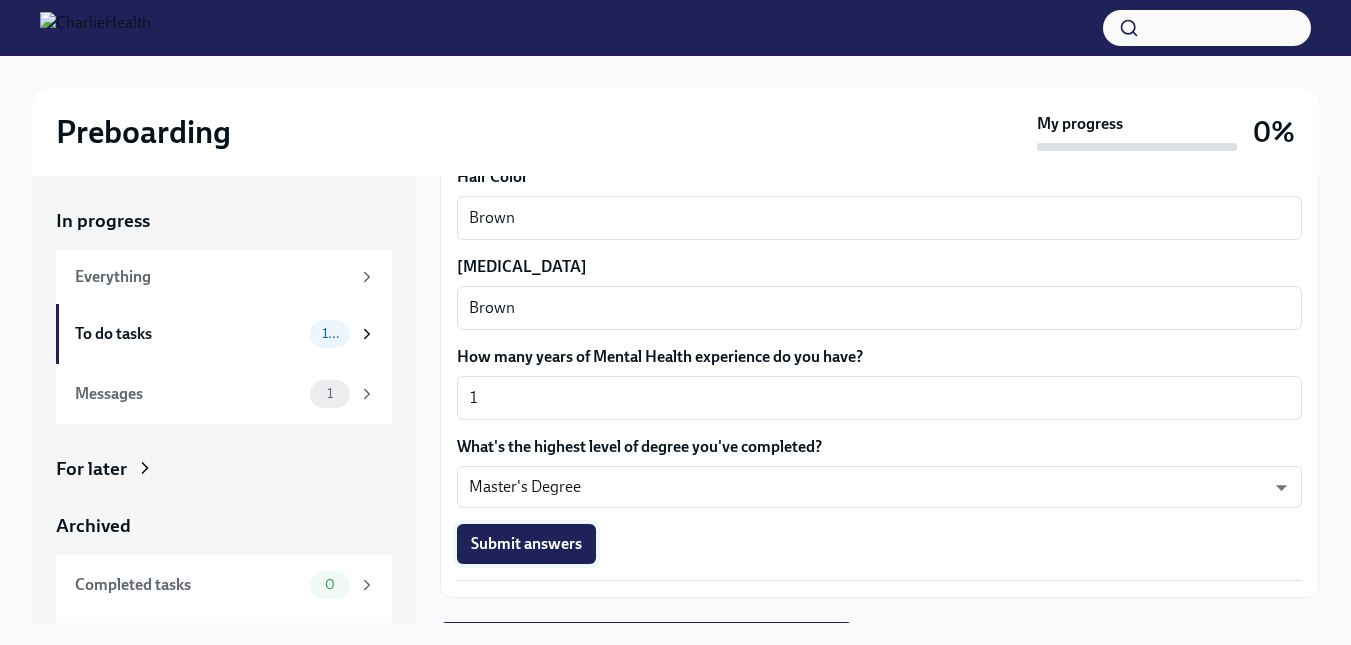 click on "Submit answers" at bounding box center [526, 544] 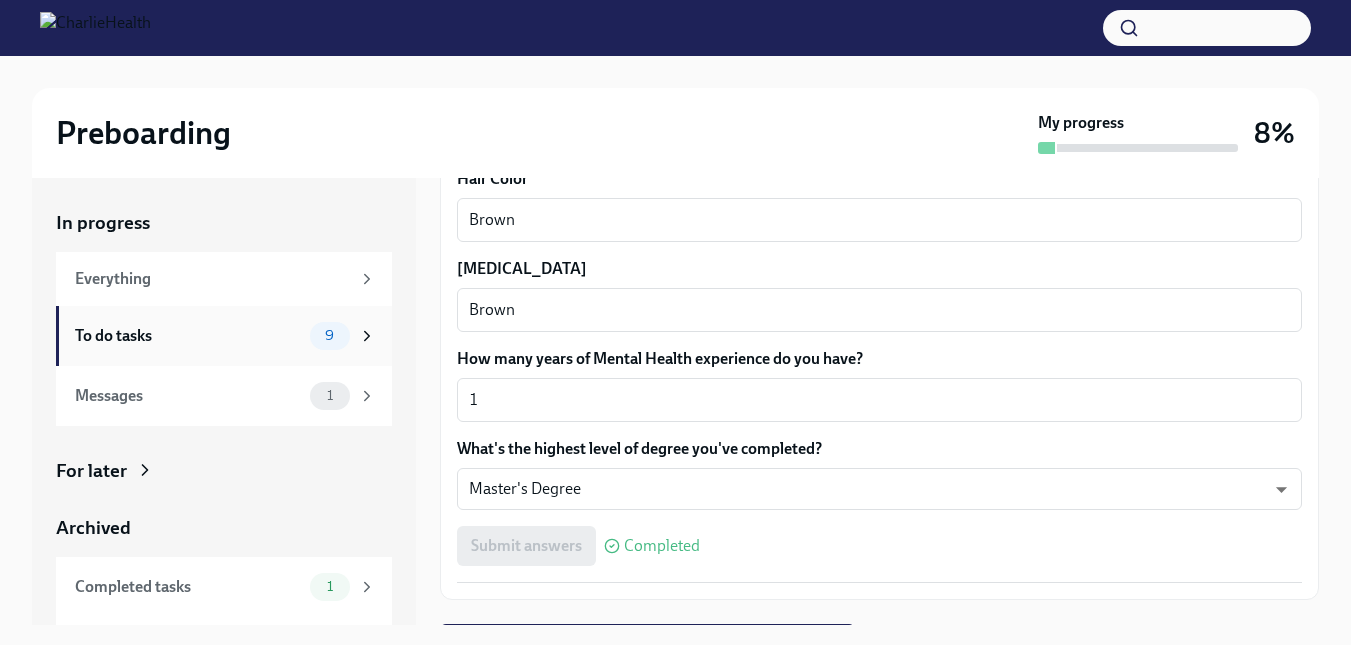 click on "9" at bounding box center [343, 336] 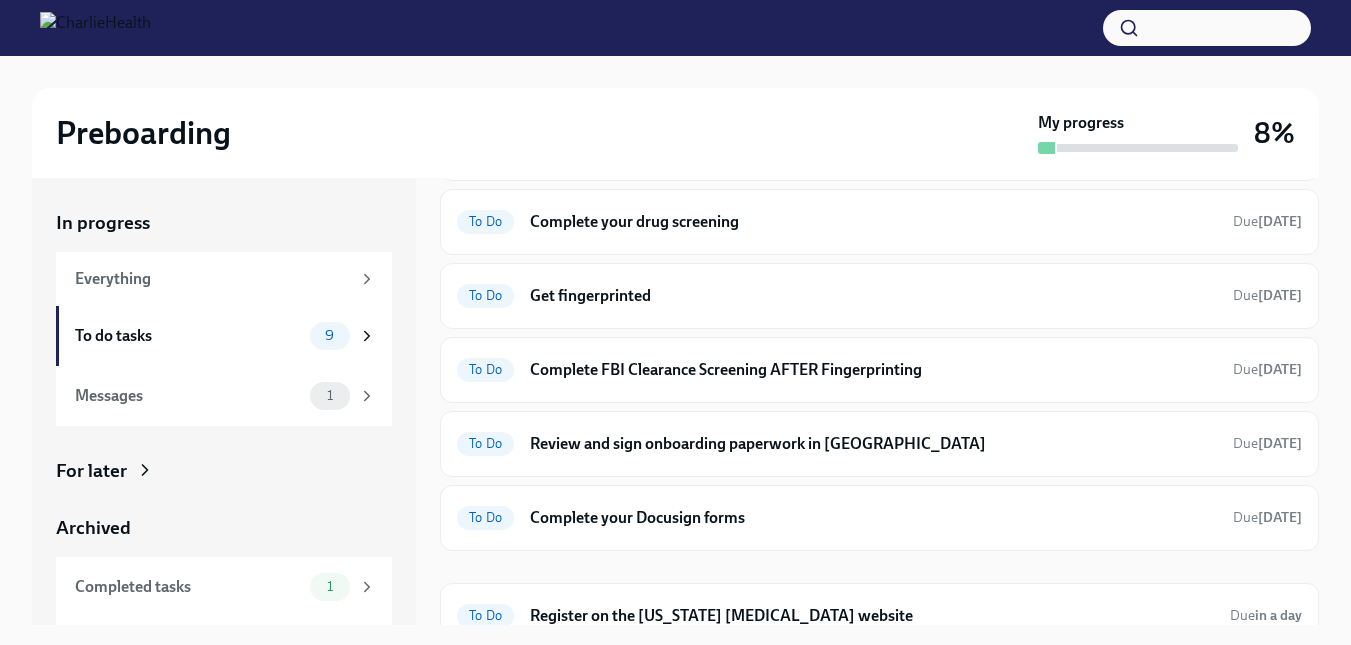 scroll, scrollTop: 309, scrollLeft: 0, axis: vertical 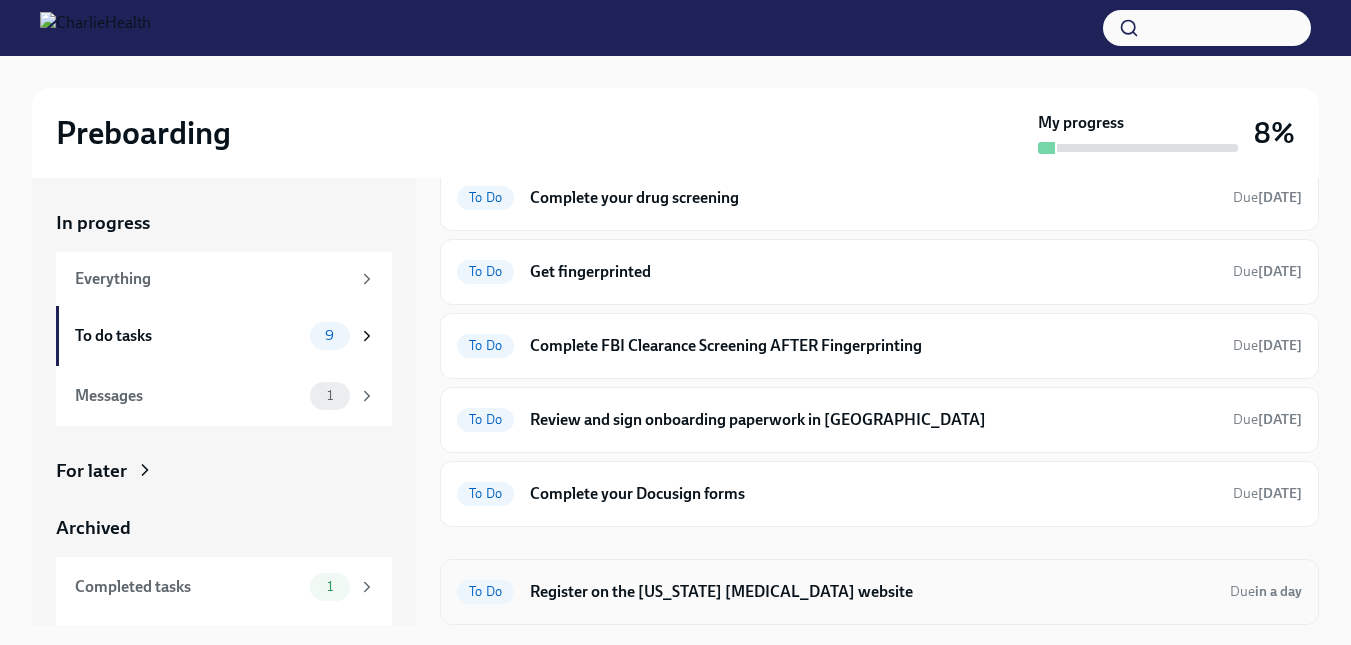 click on "Register on the [US_STATE] [MEDICAL_DATA] website" at bounding box center (872, 592) 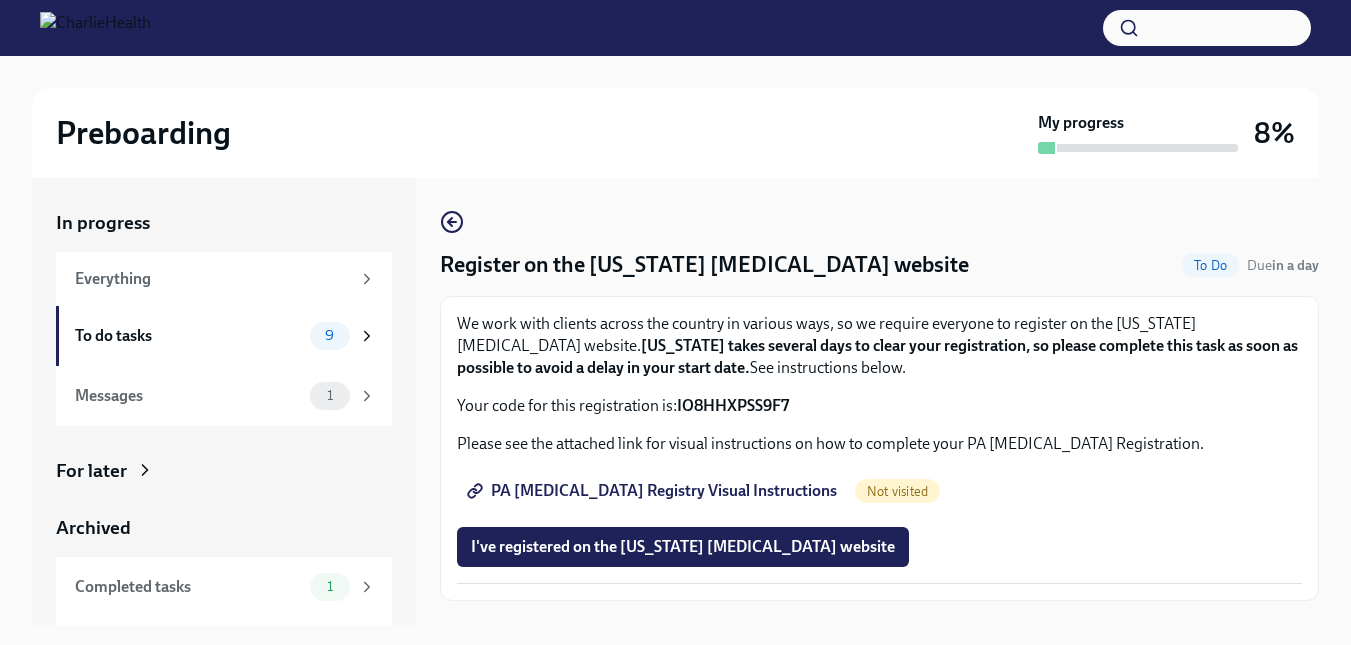 click on "Your code for this registration is:  IO8HHXPSS9F7" at bounding box center (879, 406) 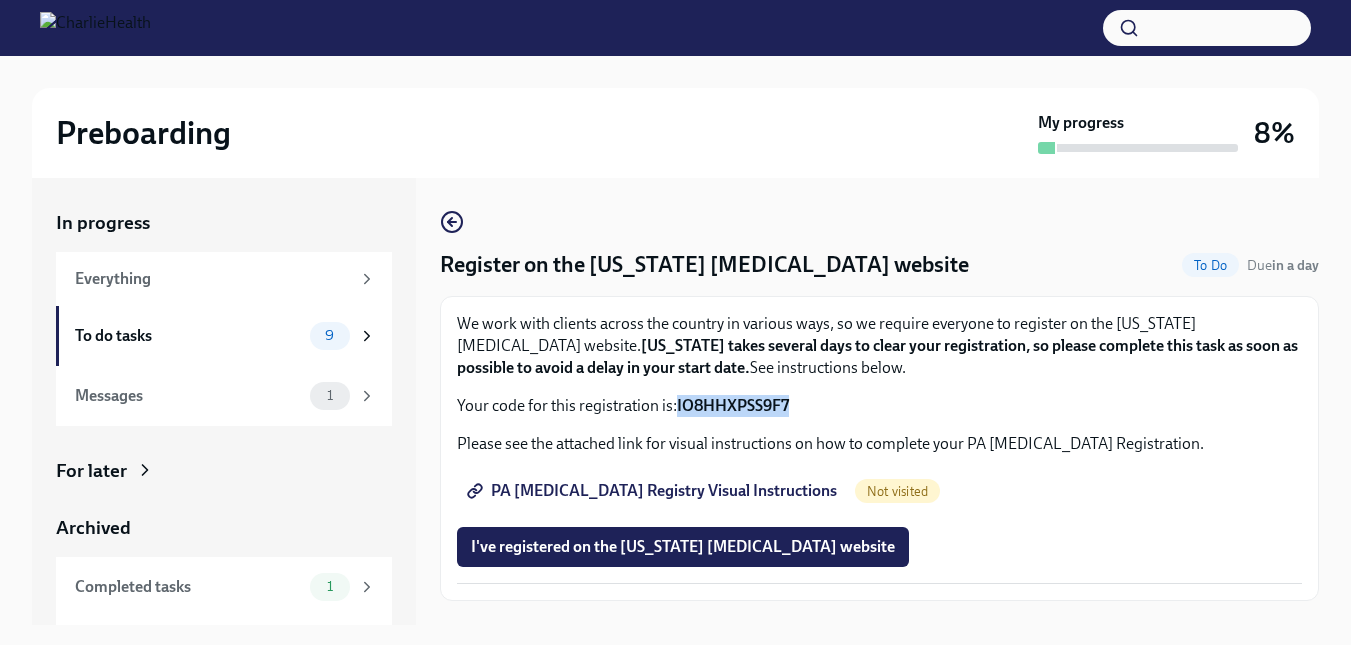 click on "IO8HHXPSS9F7" at bounding box center (733, 405) 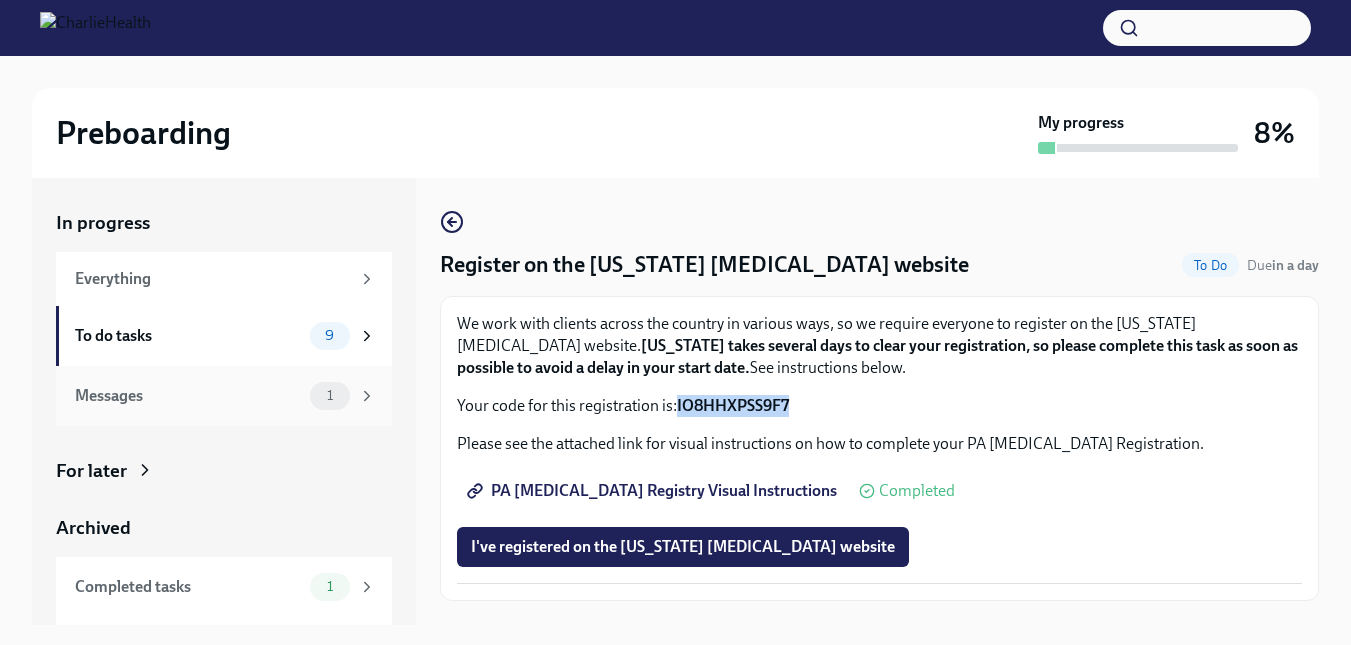 click on "1" at bounding box center [343, 396] 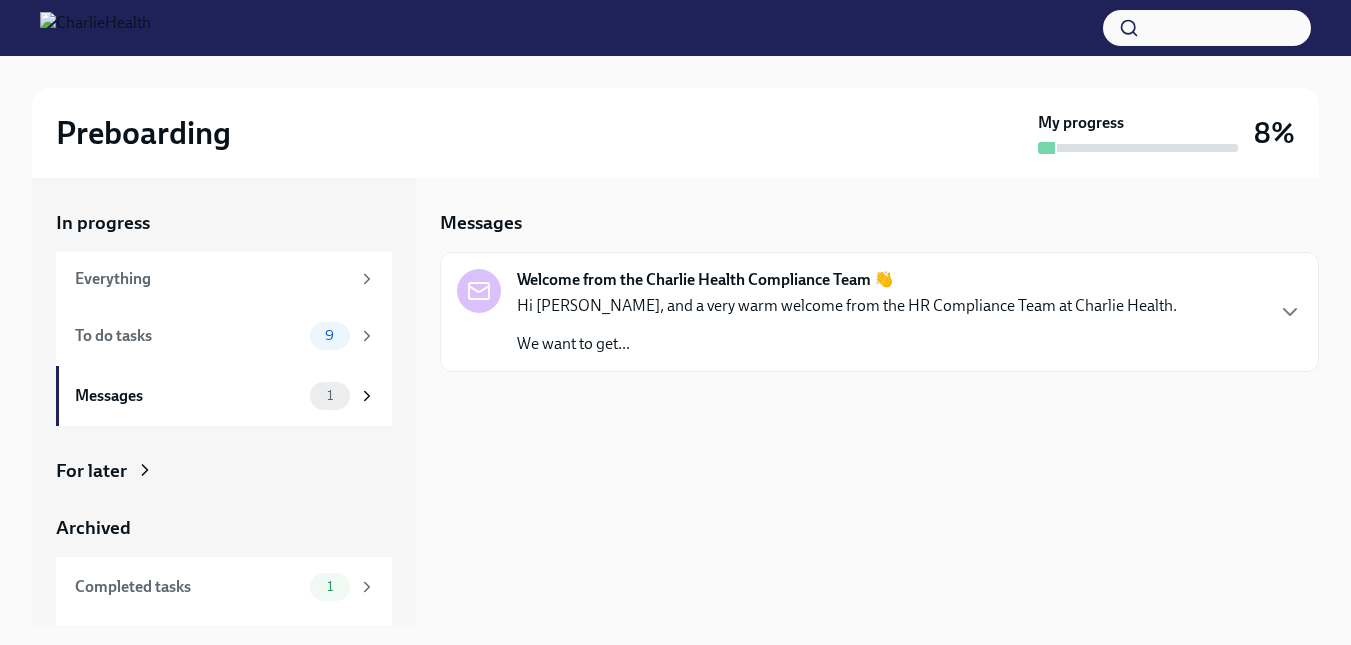 click on "We want to get..." at bounding box center (847, 344) 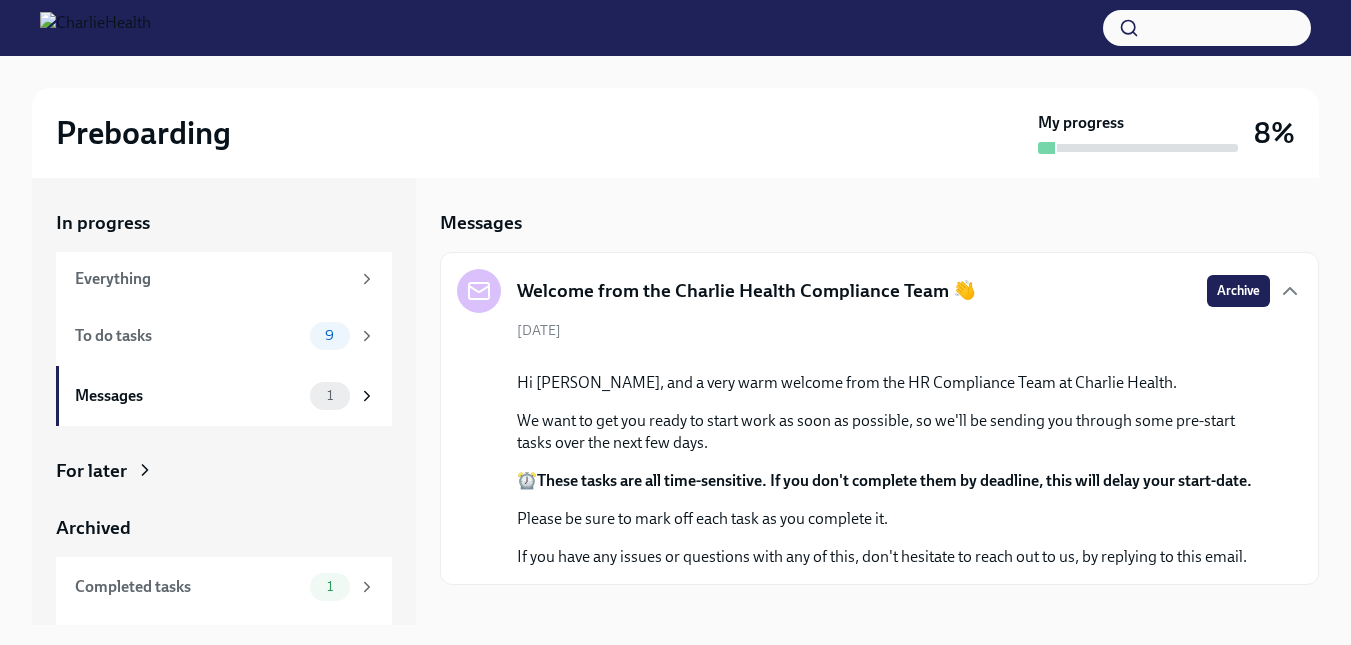 scroll, scrollTop: 194, scrollLeft: 0, axis: vertical 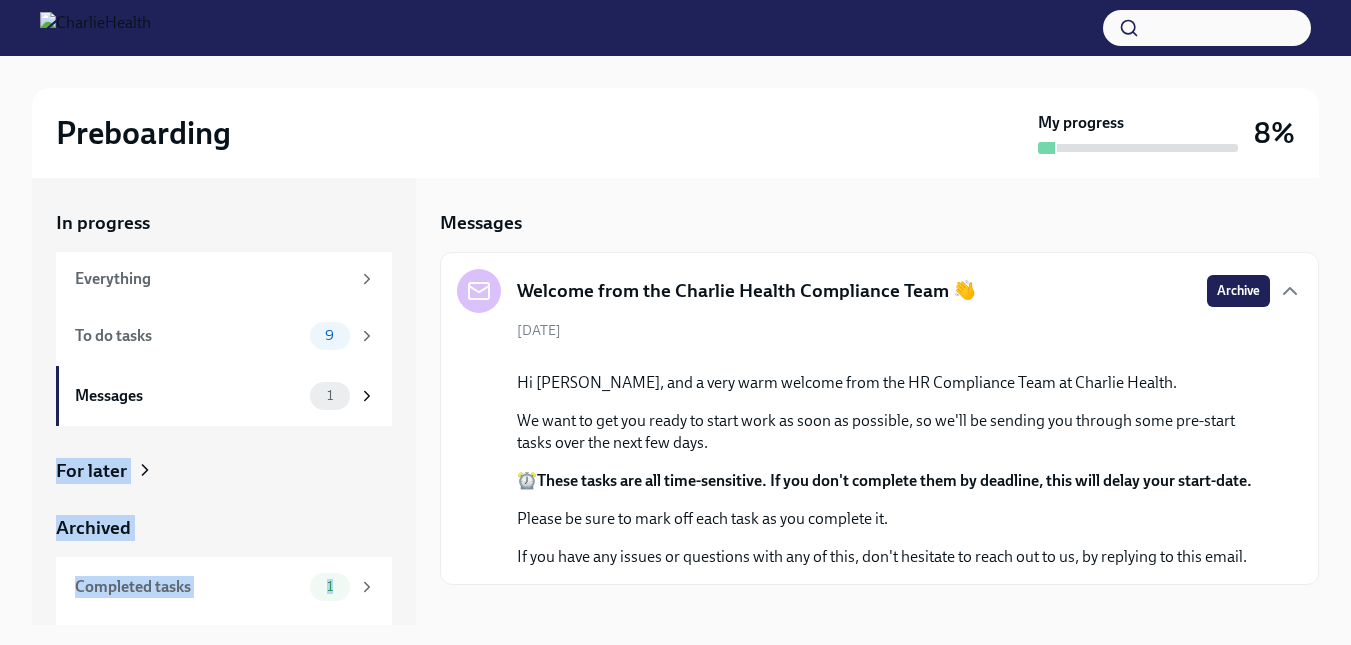 drag, startPoint x: 416, startPoint y: 422, endPoint x: 424, endPoint y: 559, distance: 137.23338 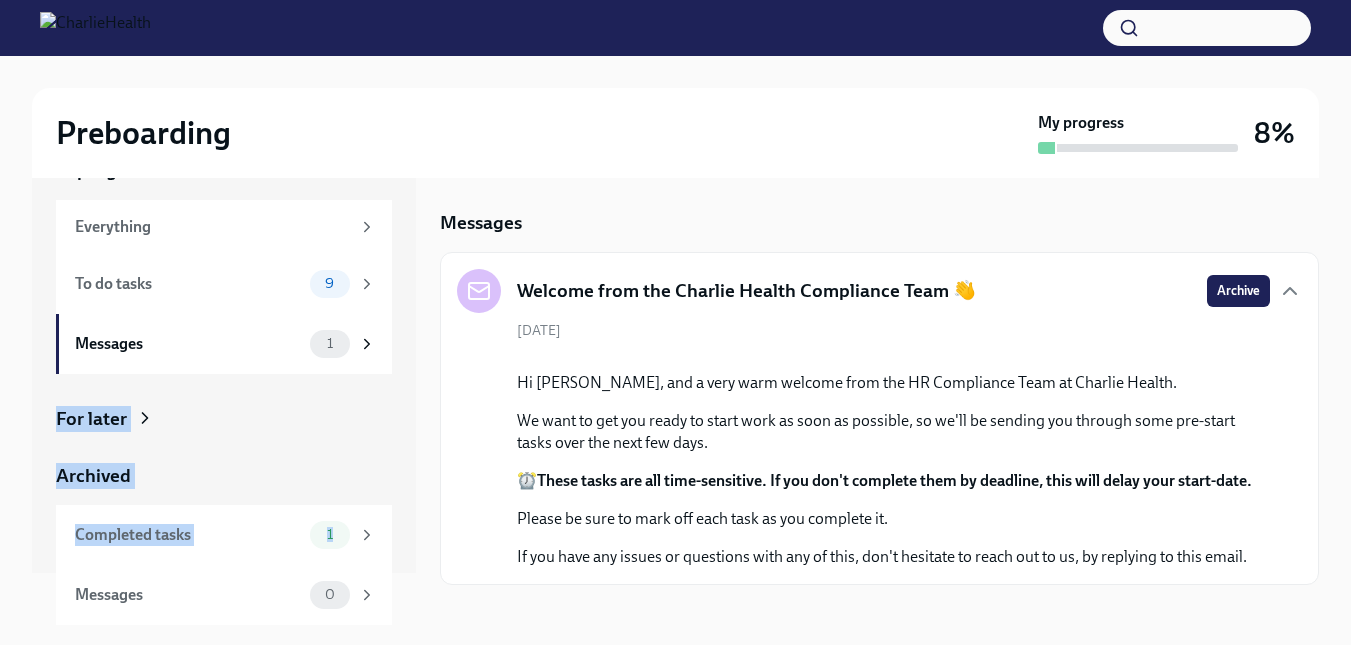 click on "In progress Everything To do tasks 9 Messages 1 For later Archived Completed tasks 1 Messages 0" at bounding box center (224, 349) 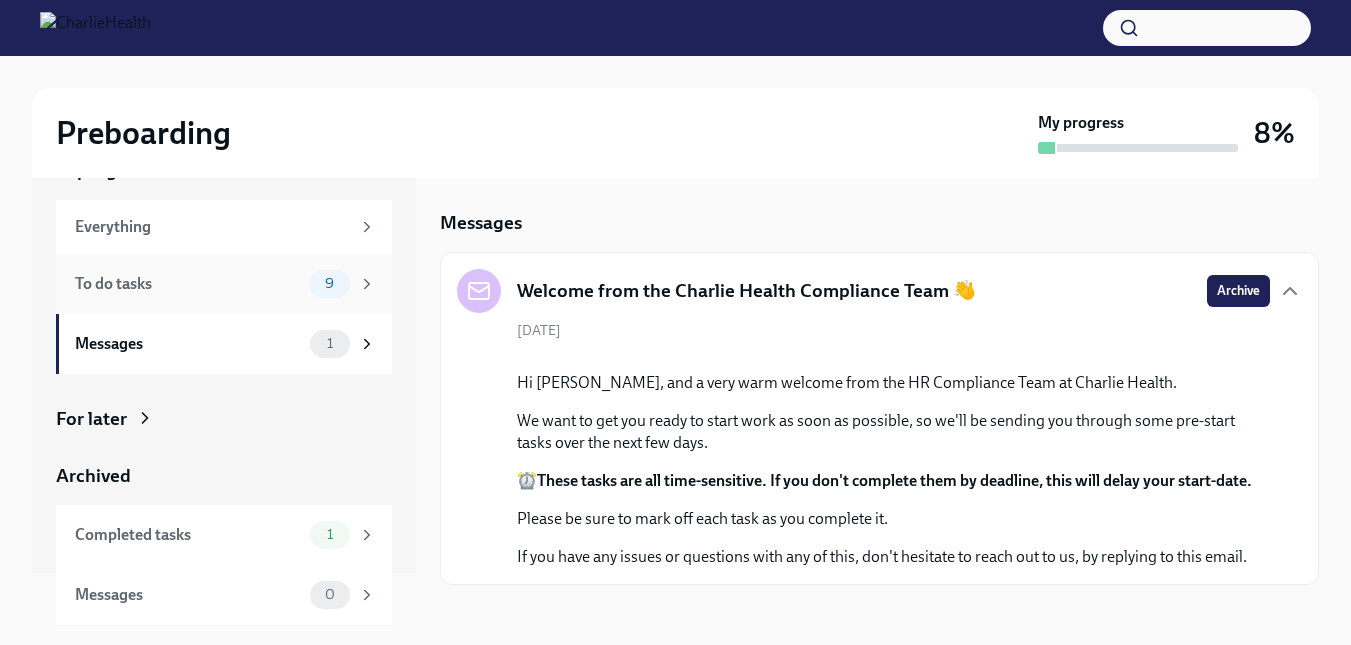 click on "9" at bounding box center (343, 284) 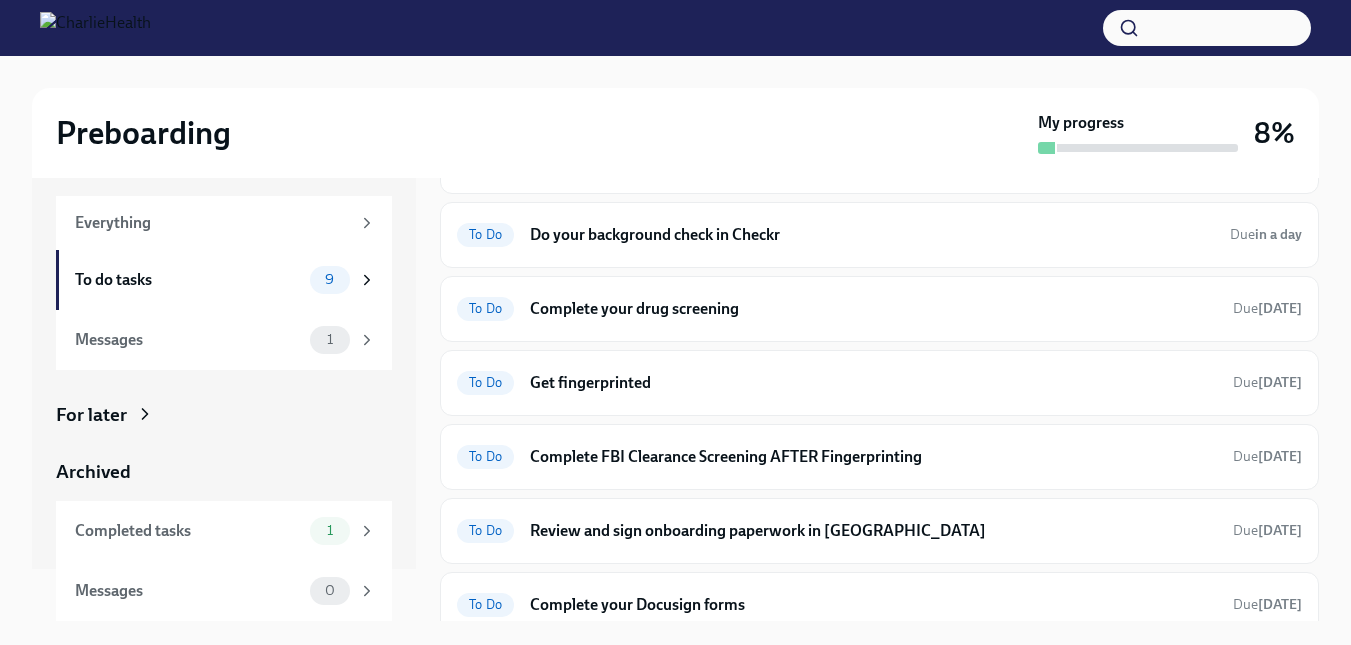 scroll, scrollTop: 0, scrollLeft: 0, axis: both 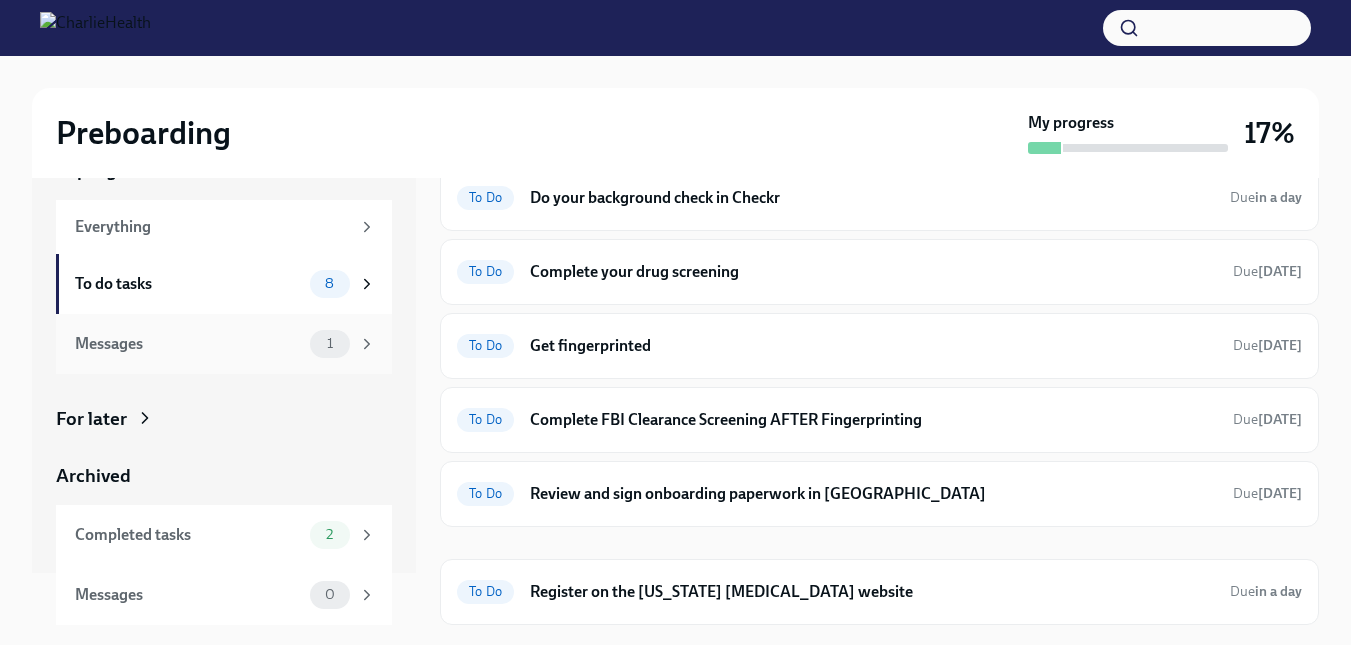 click on "1" at bounding box center (343, 344) 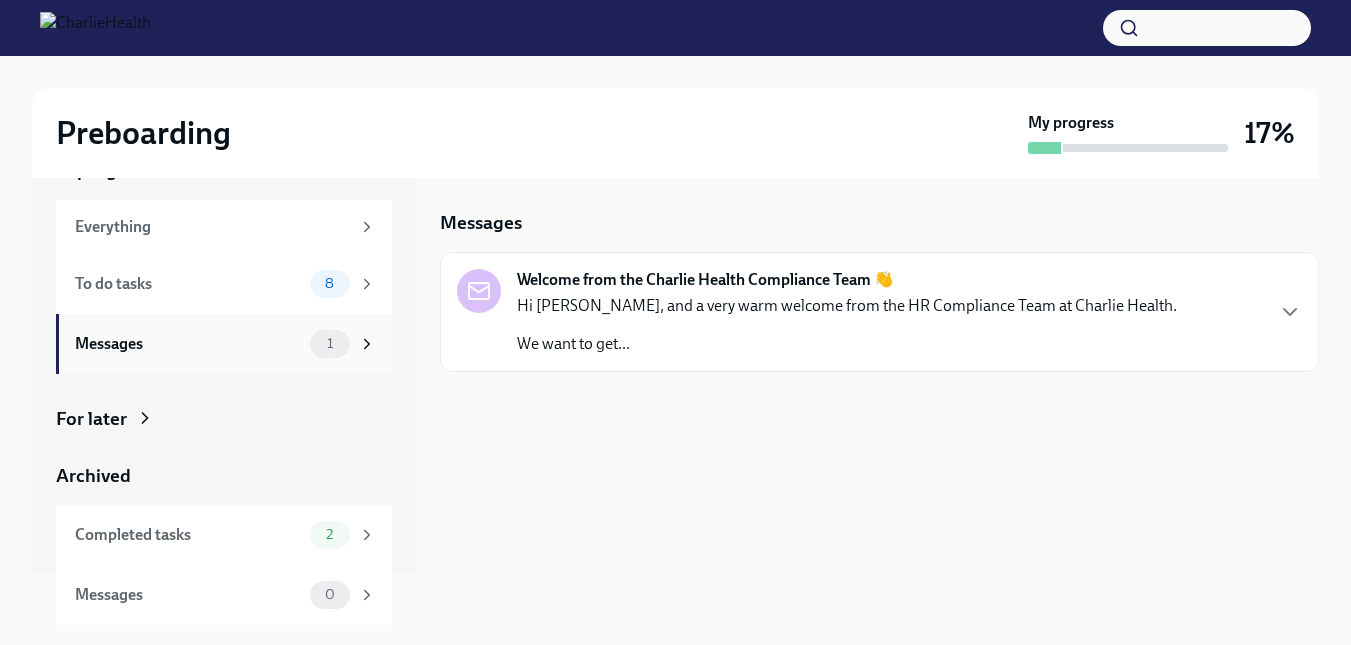 scroll, scrollTop: 0, scrollLeft: 0, axis: both 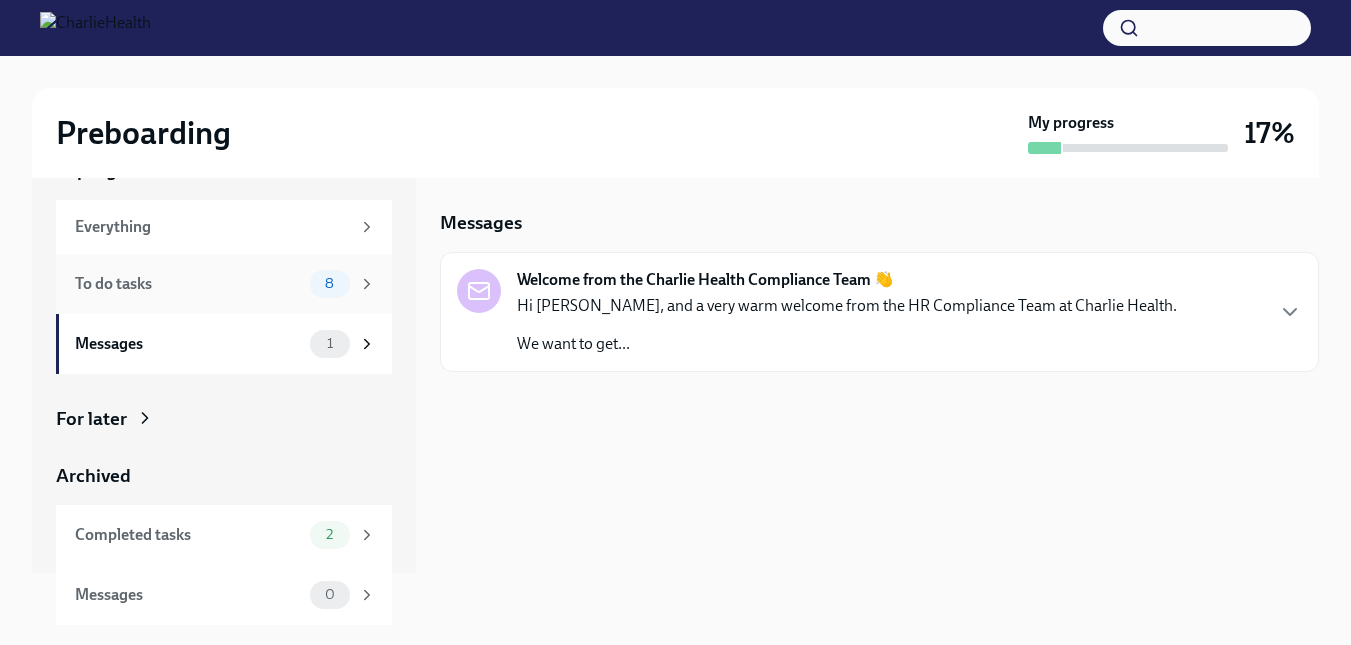 drag, startPoint x: 335, startPoint y: 345, endPoint x: 340, endPoint y: 266, distance: 79.15807 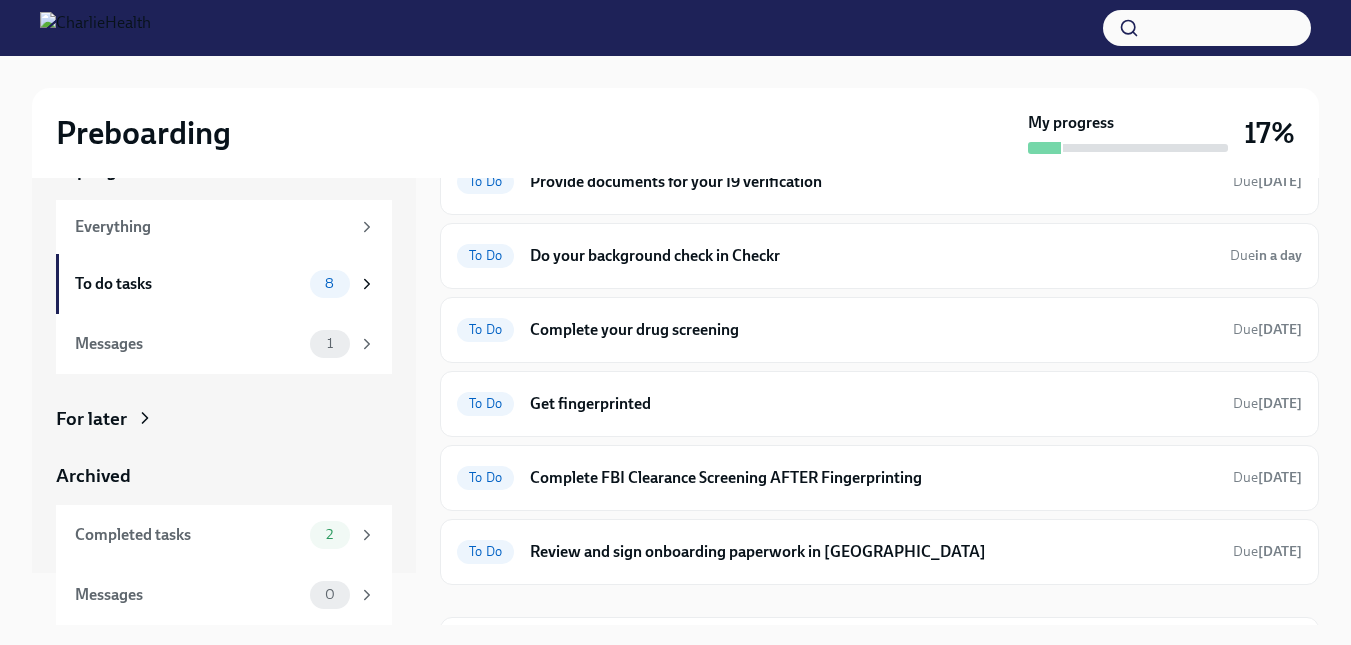 scroll, scrollTop: 179, scrollLeft: 0, axis: vertical 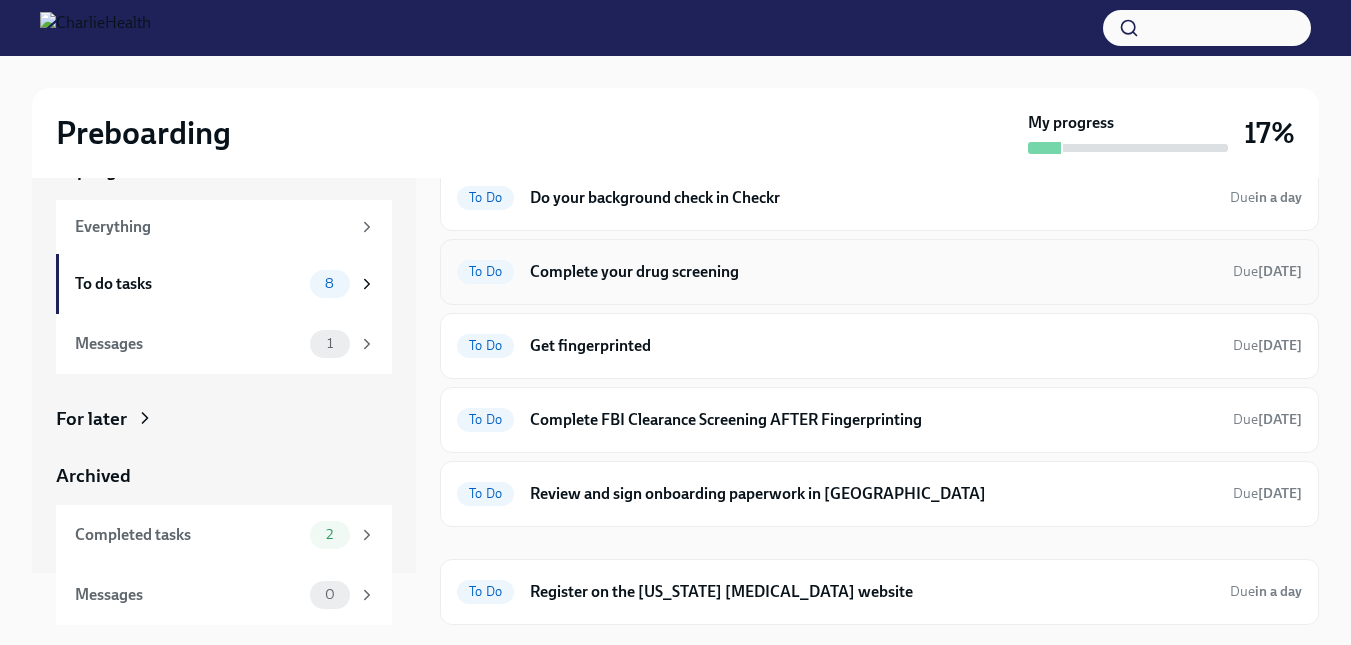 click on "To Do" at bounding box center [485, 271] 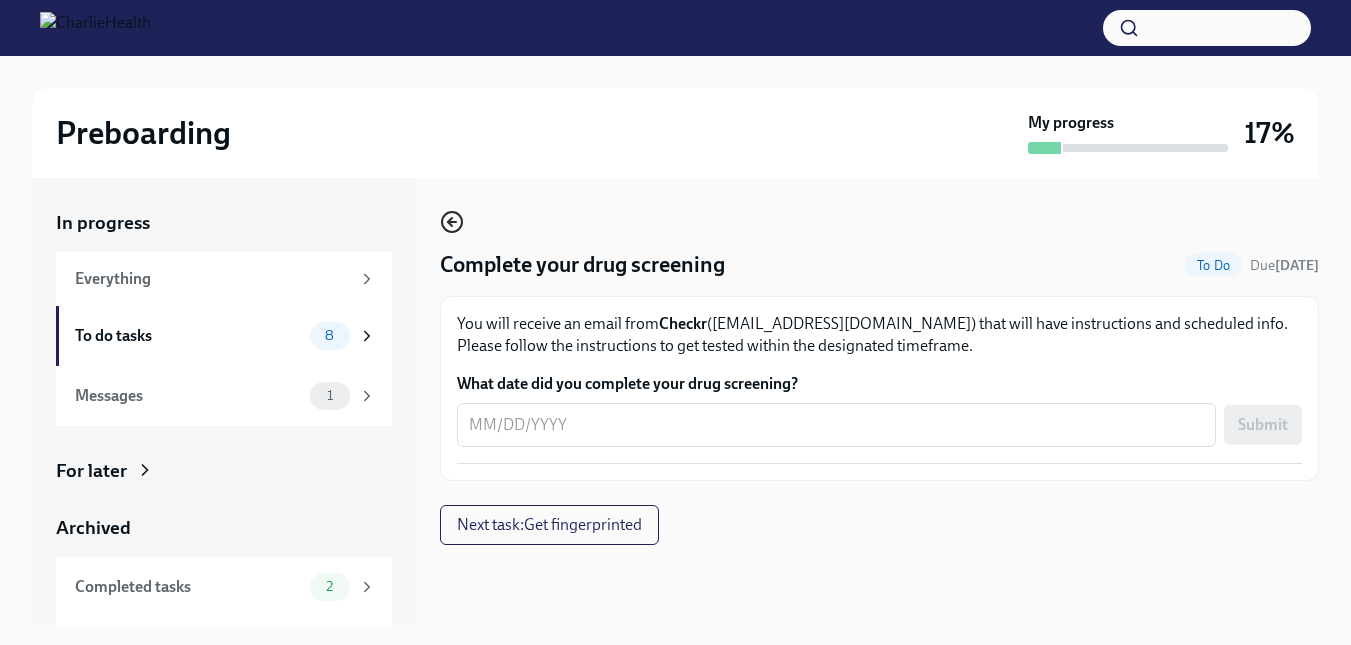 click 